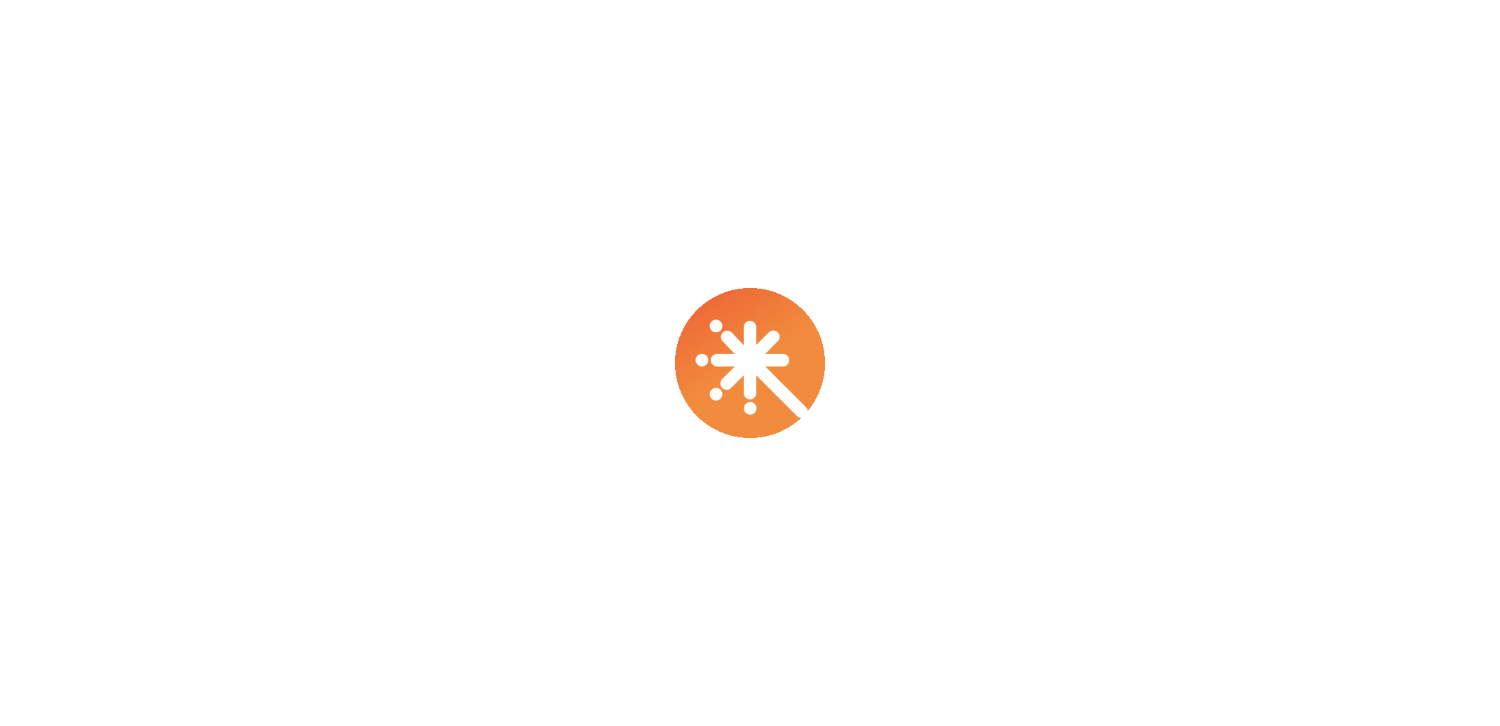 scroll, scrollTop: 0, scrollLeft: 0, axis: both 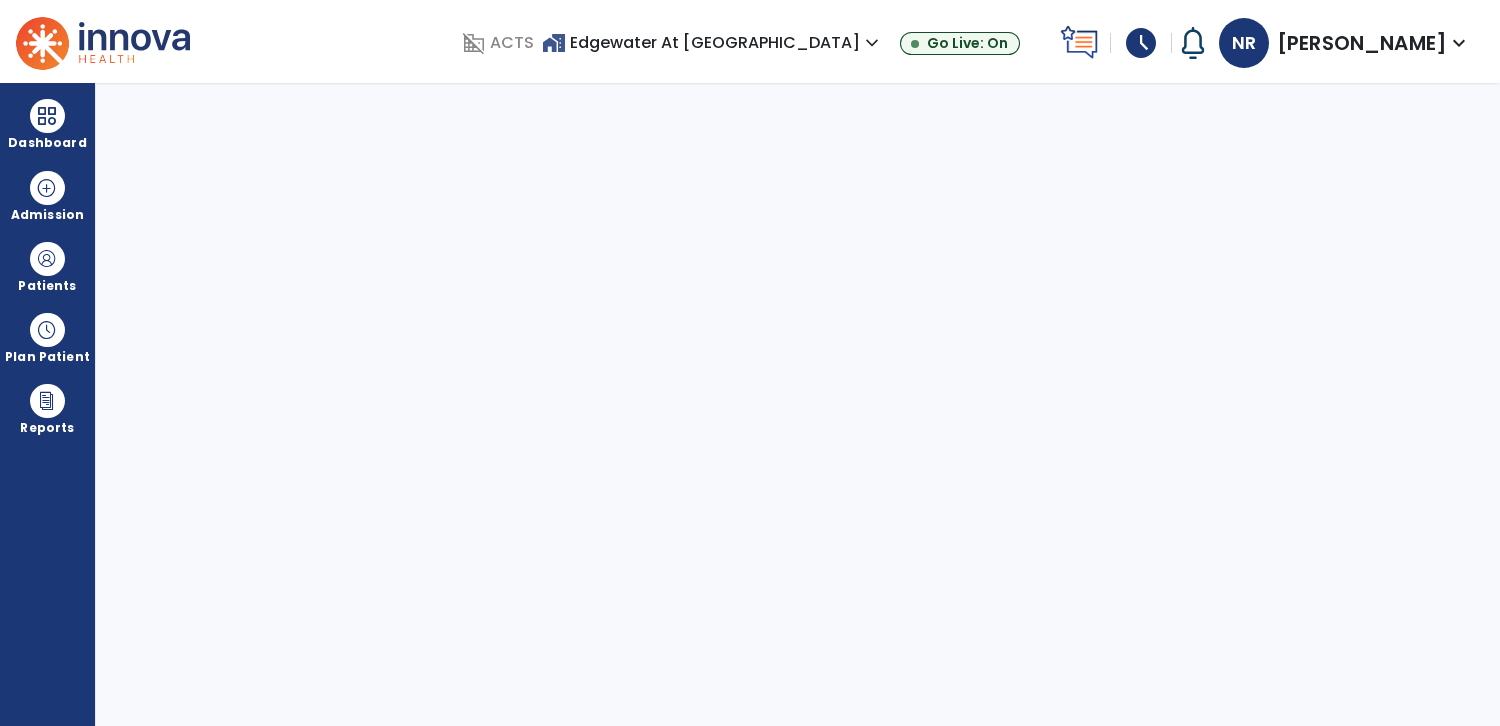select on "****" 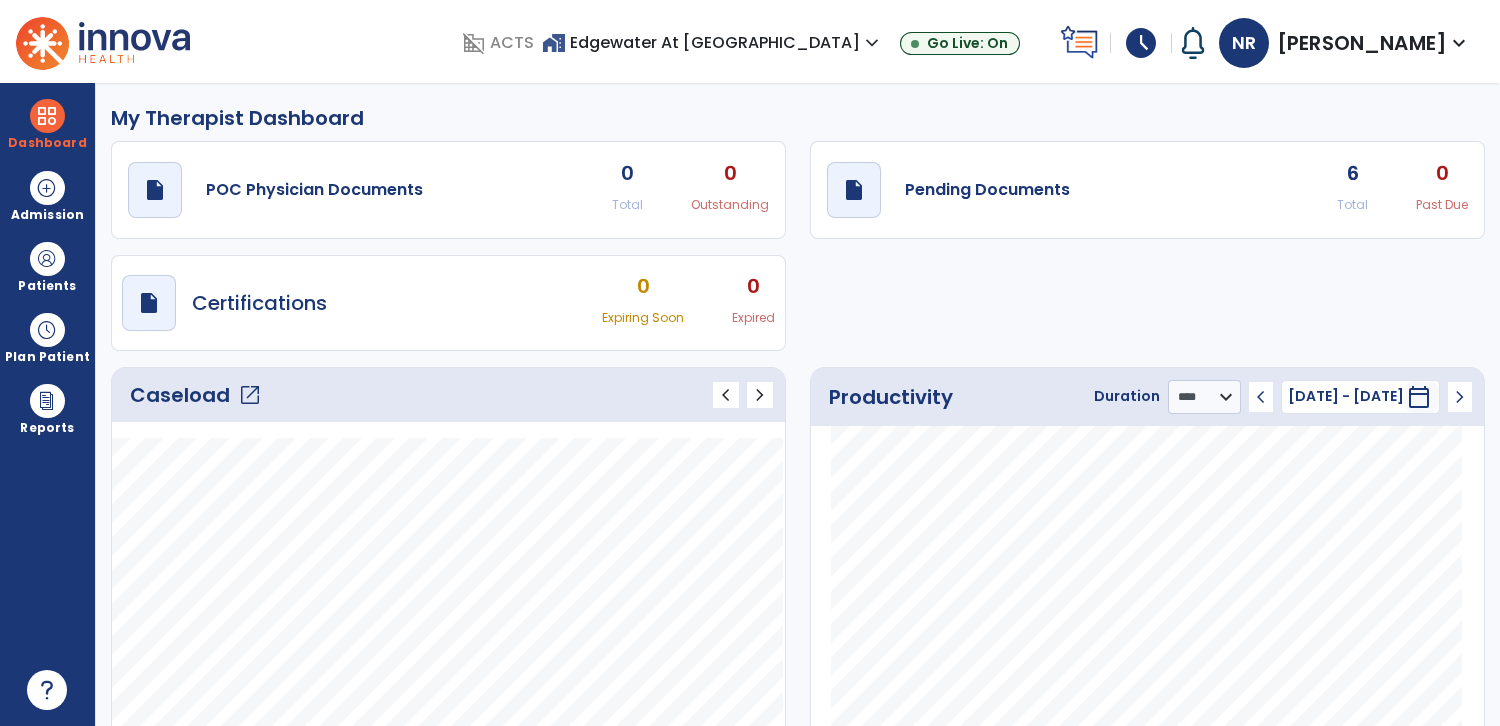 click on "schedule" at bounding box center [1141, 43] 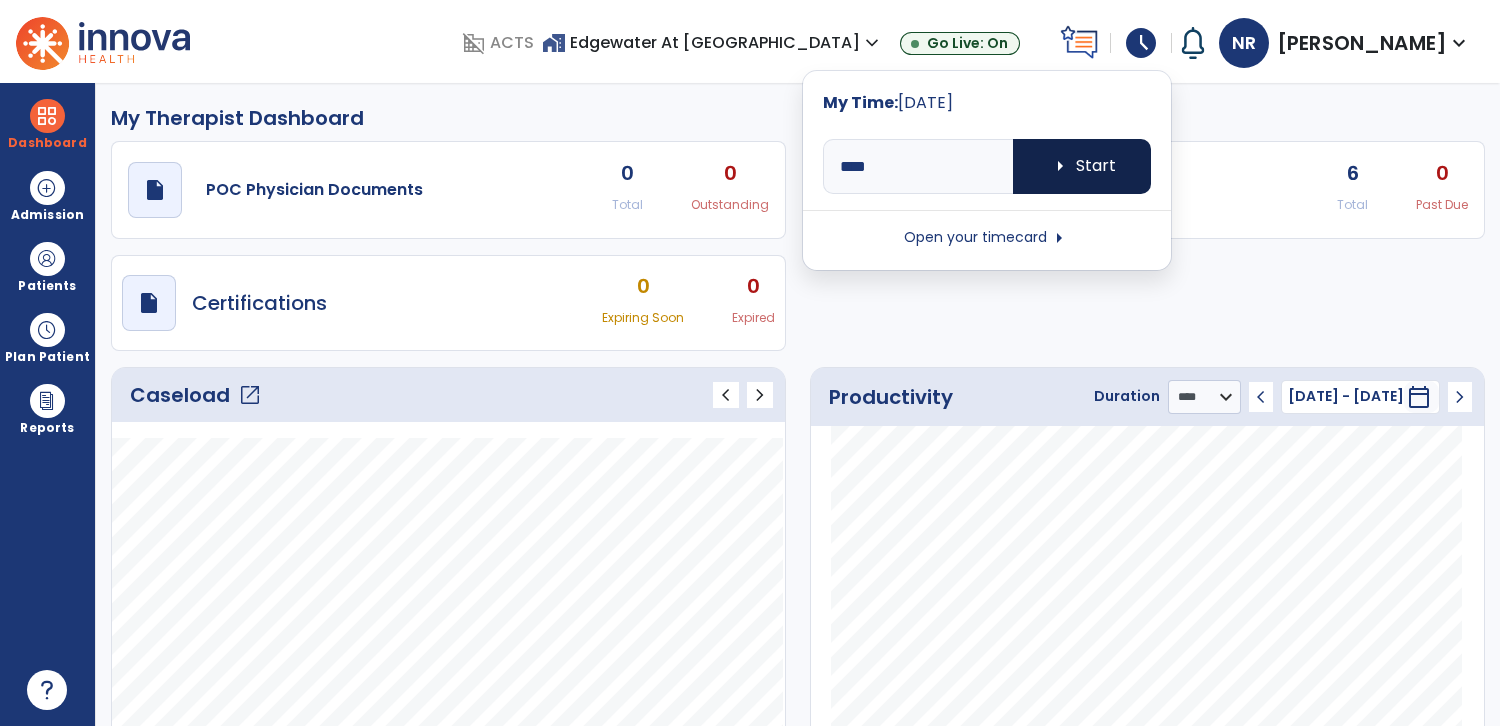 click on "arrow_right  Start" at bounding box center [1082, 166] 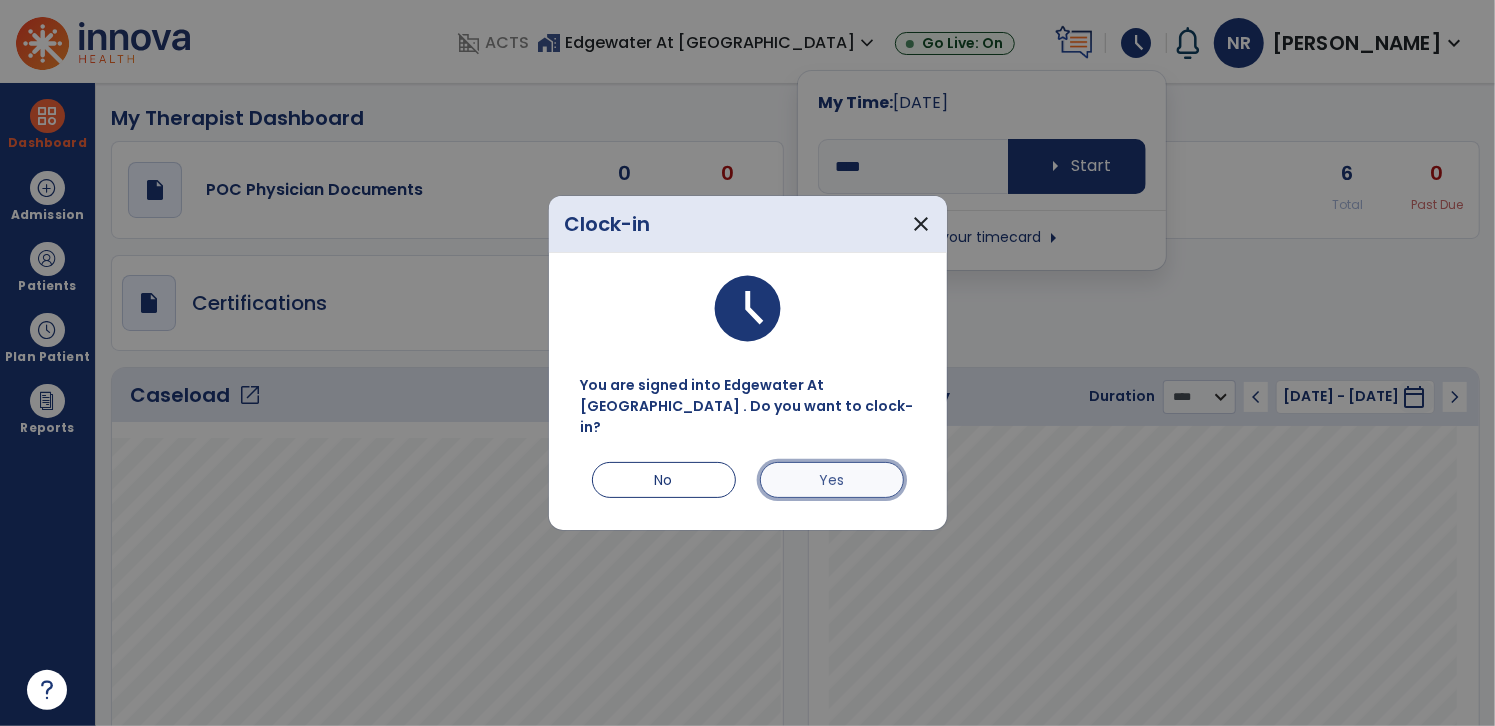 click on "Yes" at bounding box center [832, 480] 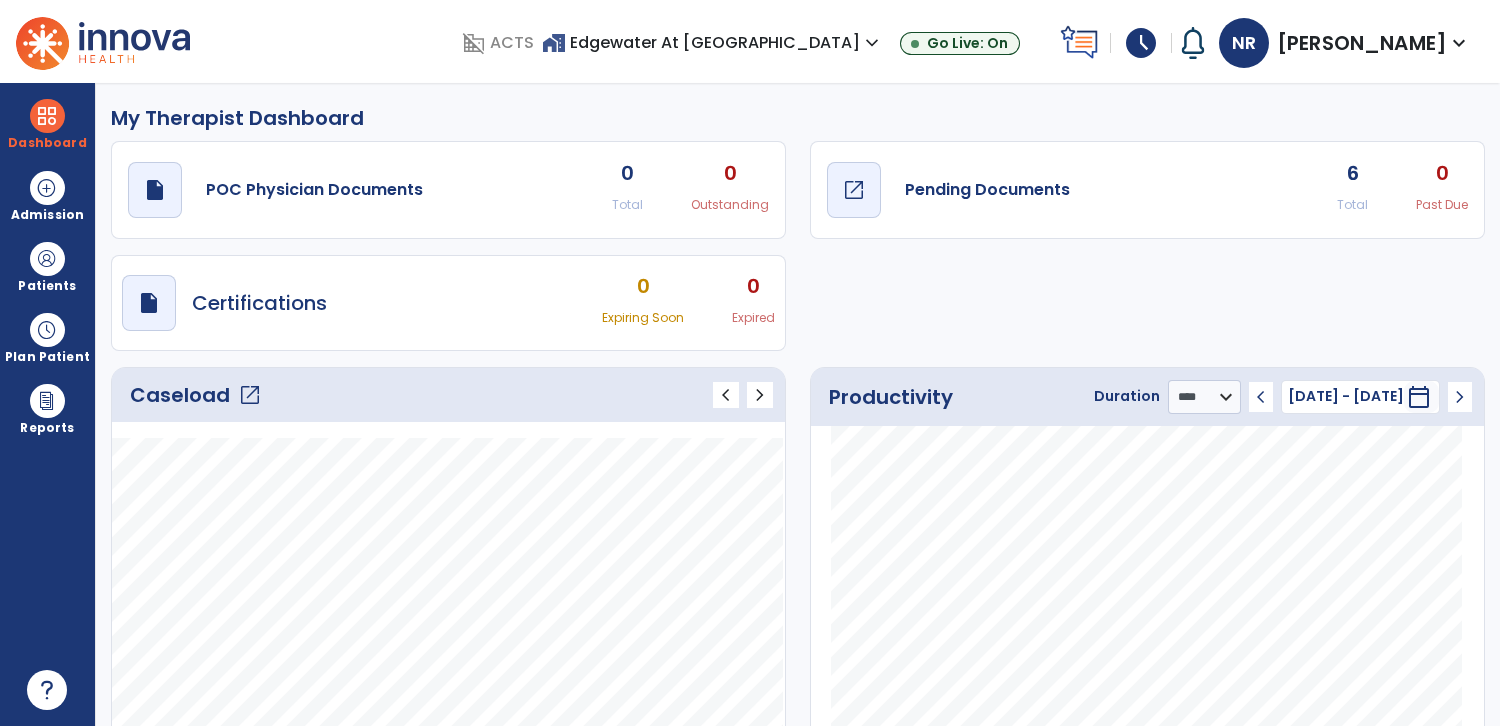 click on "Pending Documents" 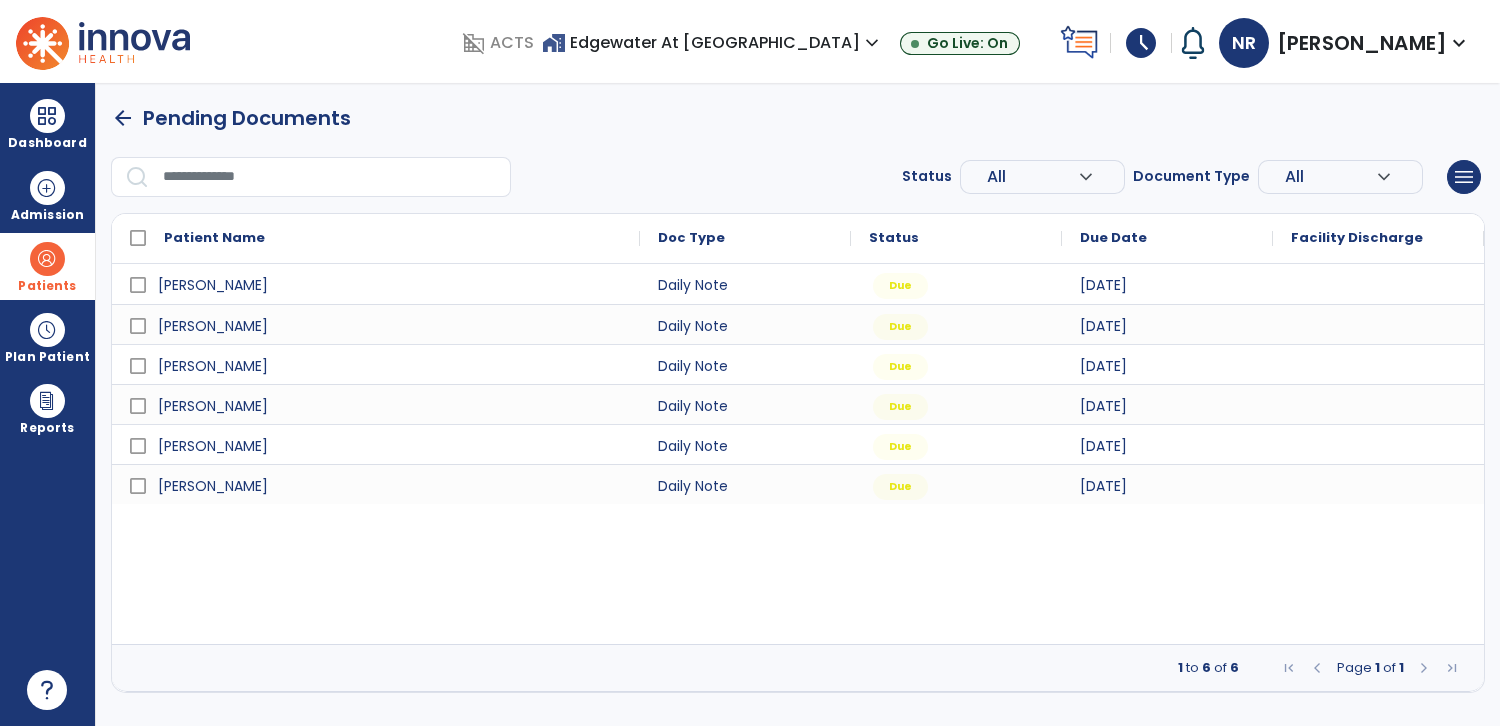 click on "Patients" at bounding box center [47, 266] 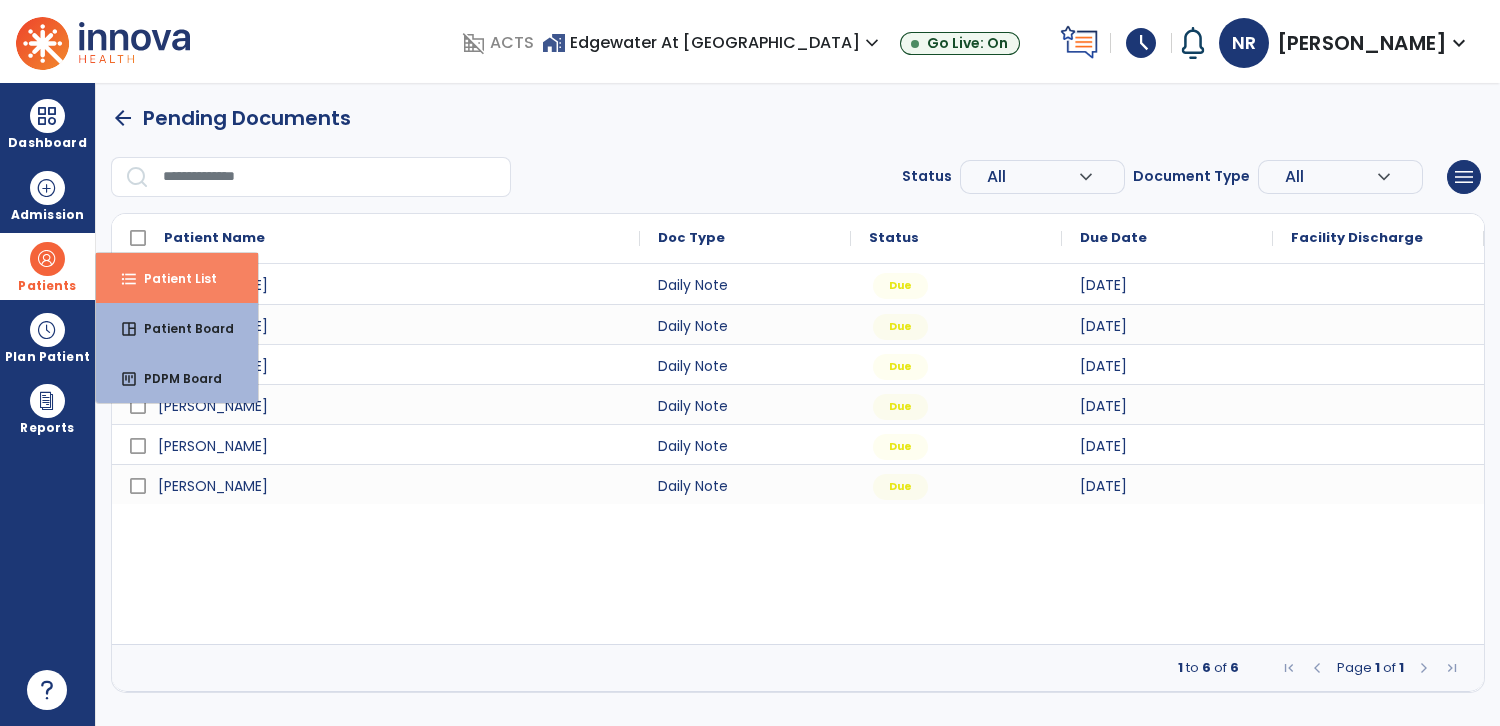 click on "Patient List" at bounding box center [172, 278] 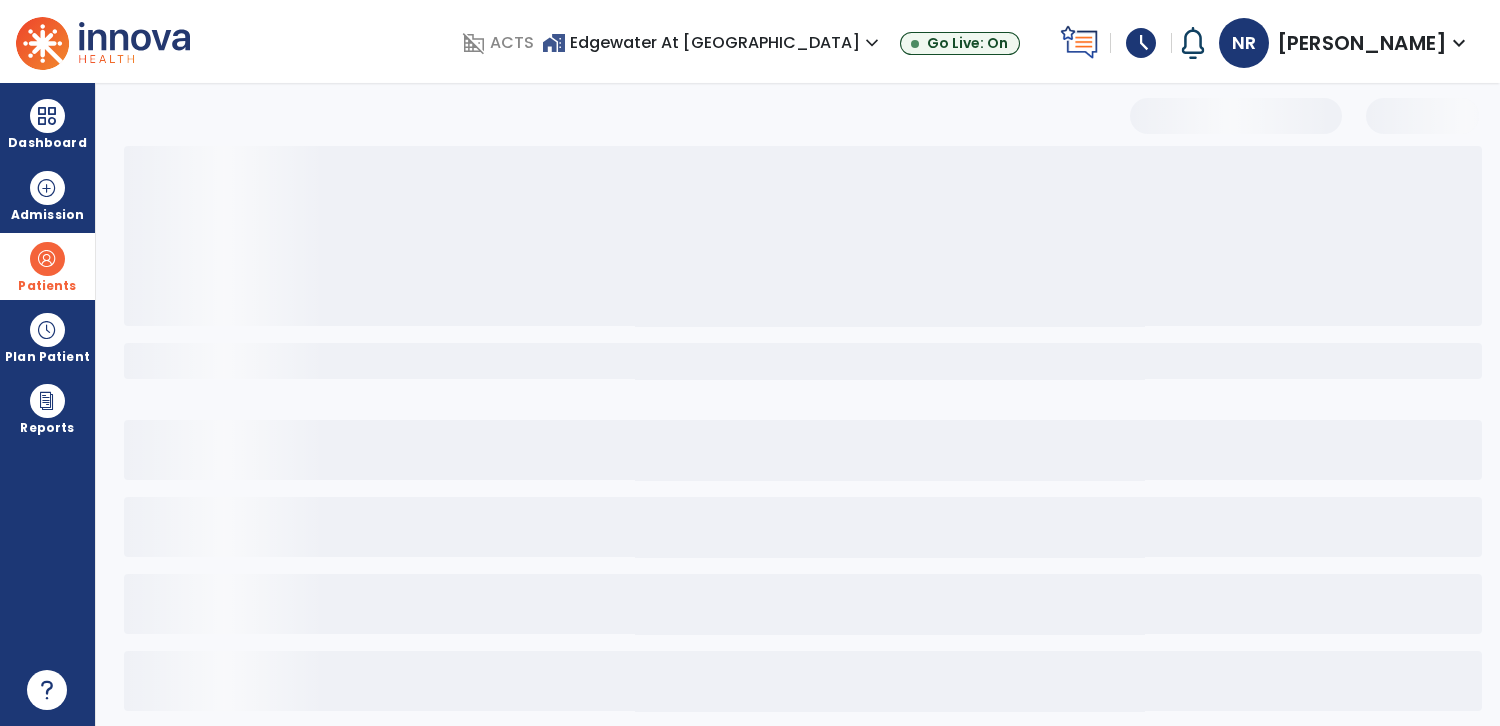 select on "***" 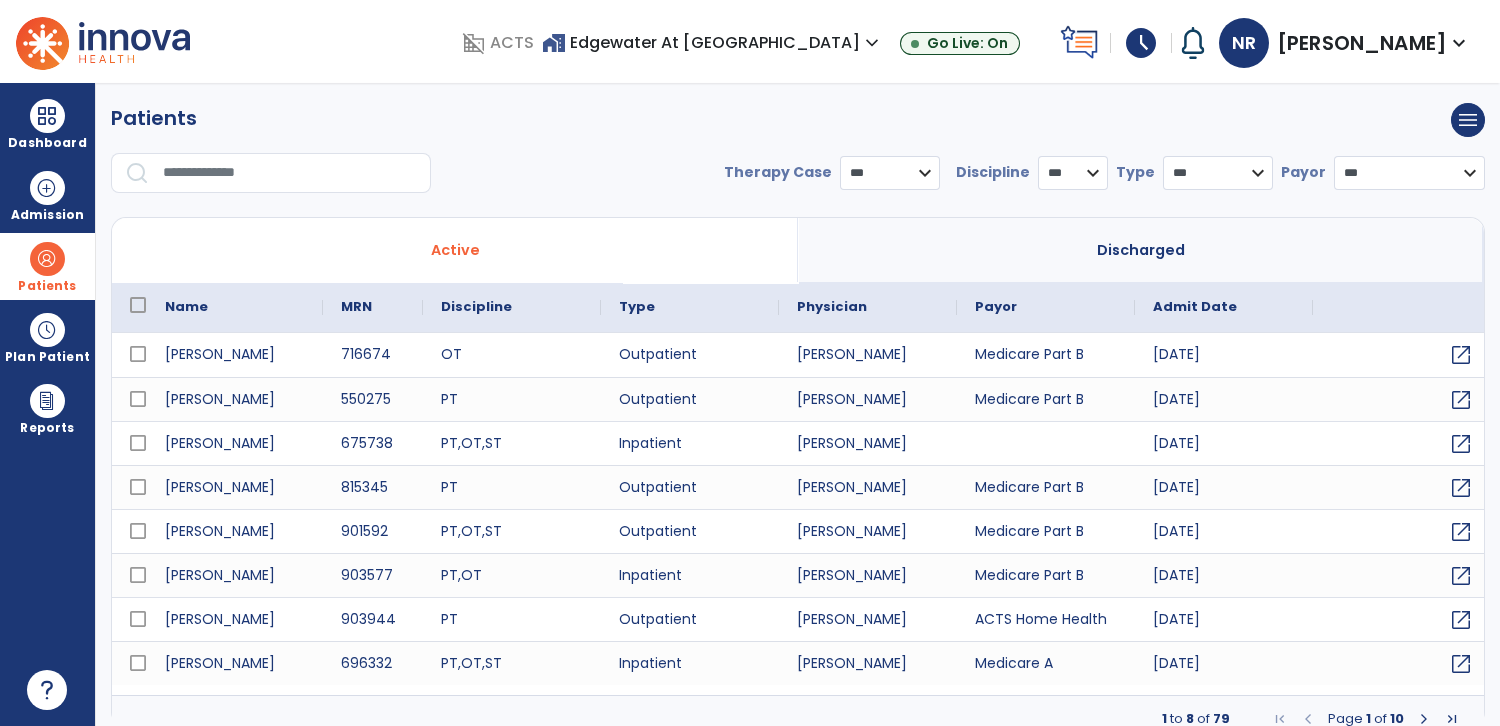 click at bounding box center (290, 173) 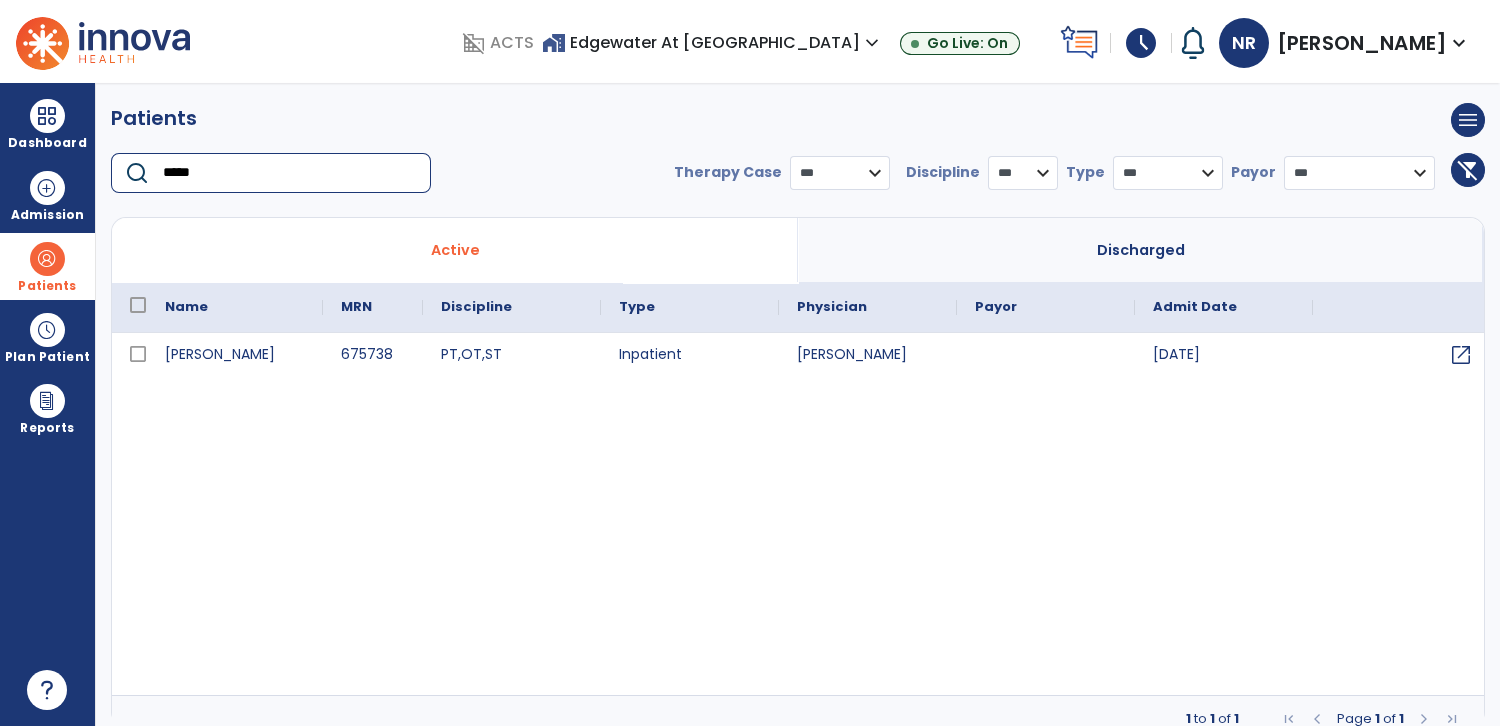 type on "*****" 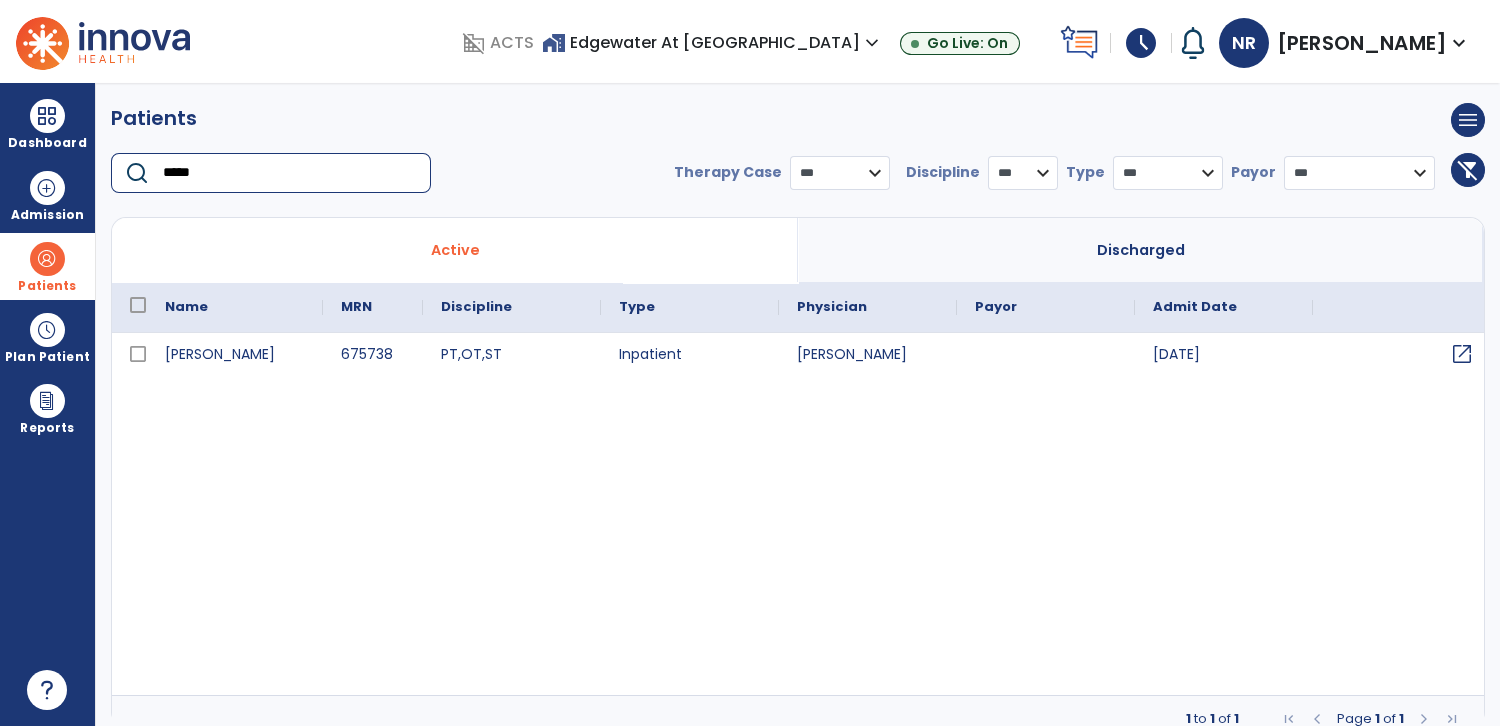 click on "open_in_new" at bounding box center [1462, 354] 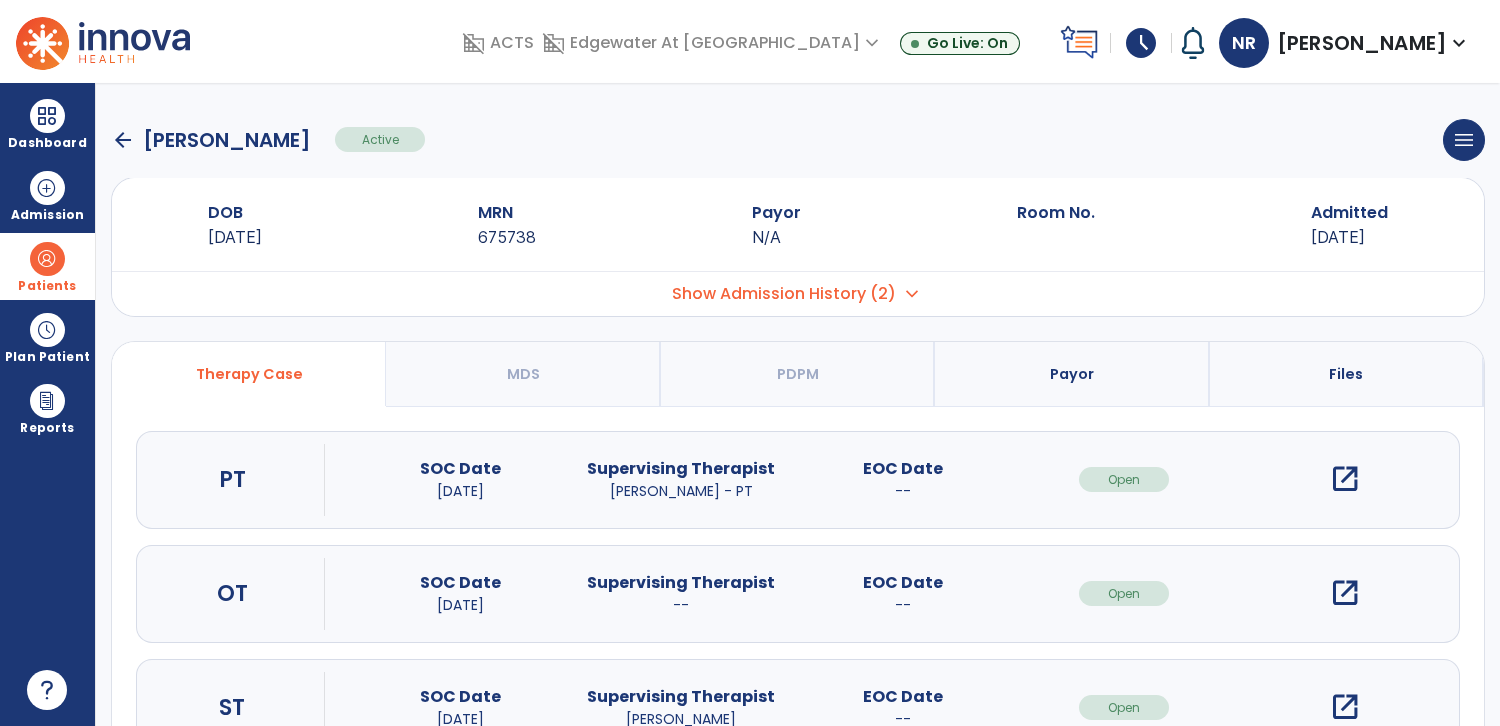 click on "open_in_new" at bounding box center (1345, 479) 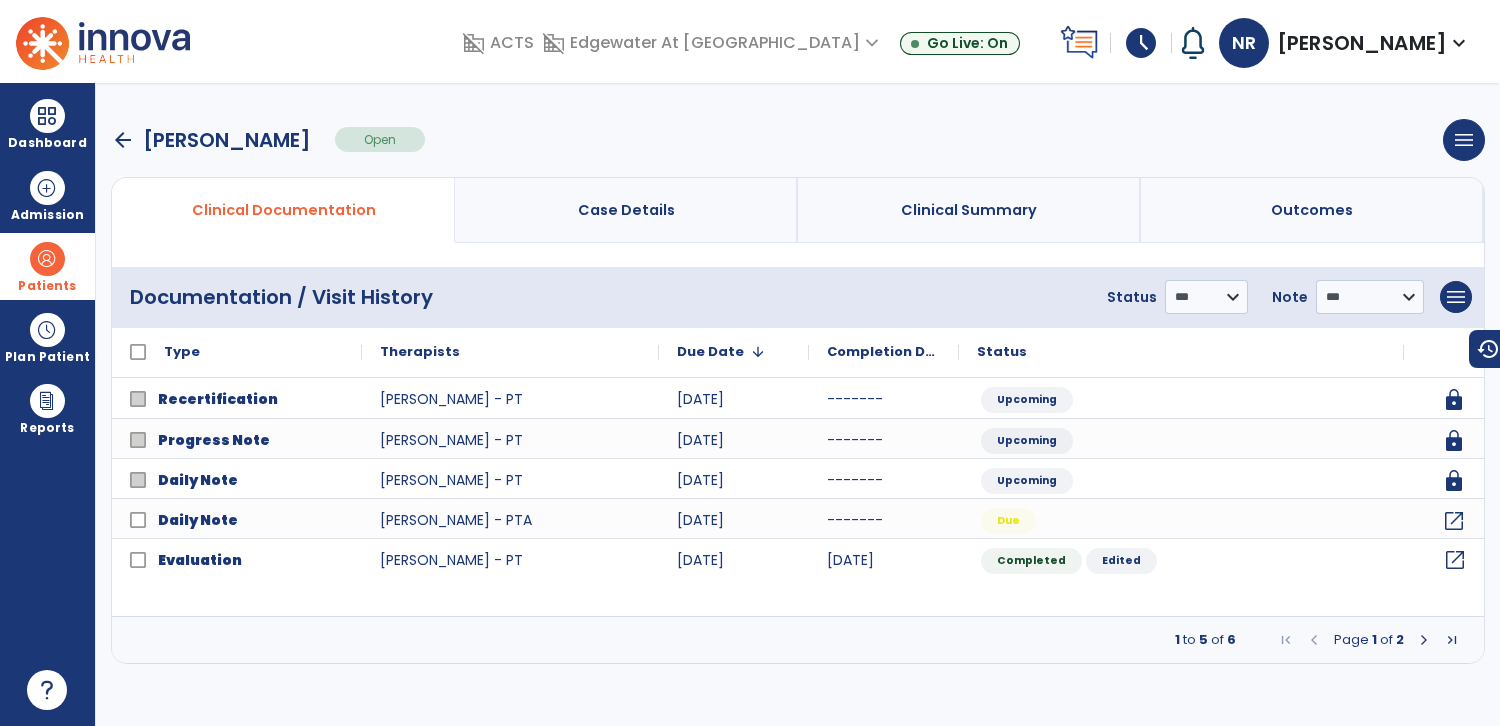click on "open_in_new" 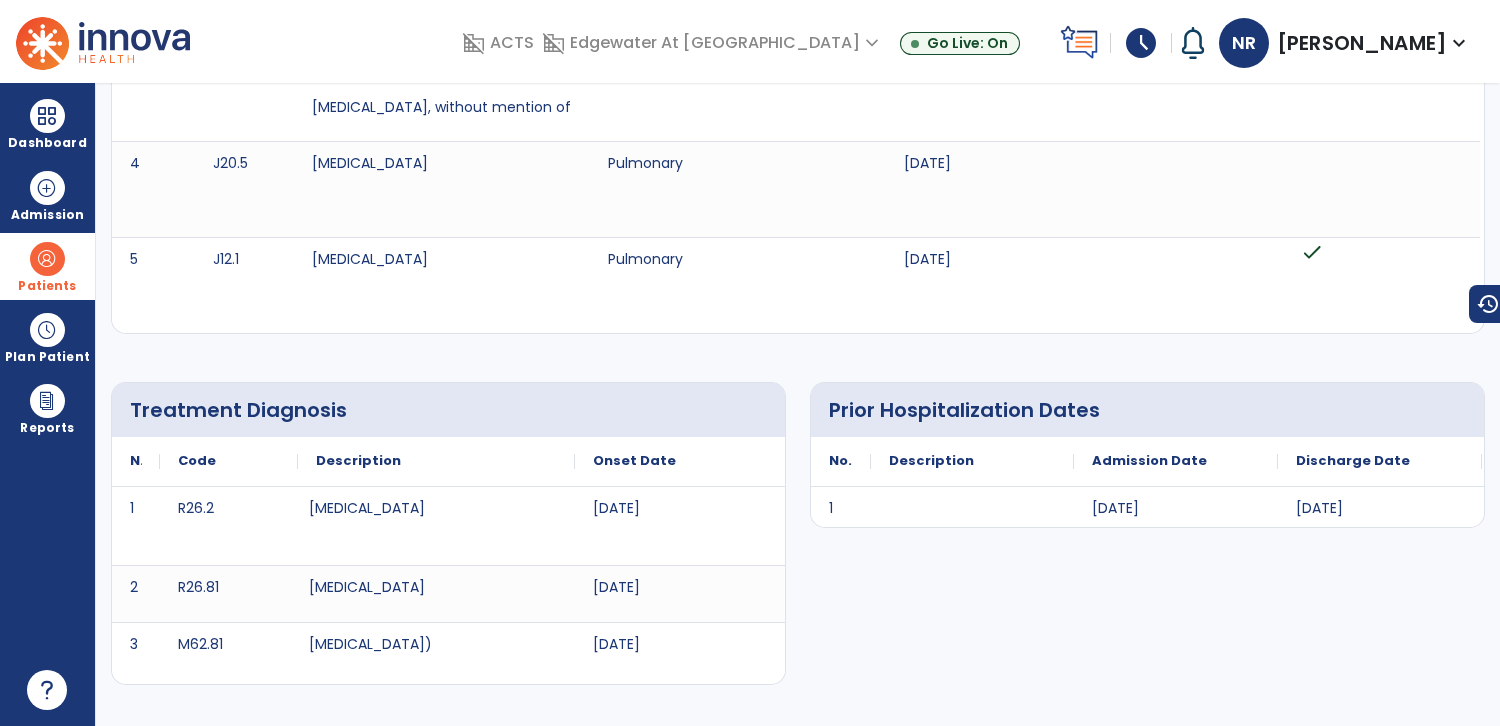 scroll, scrollTop: 0, scrollLeft: 0, axis: both 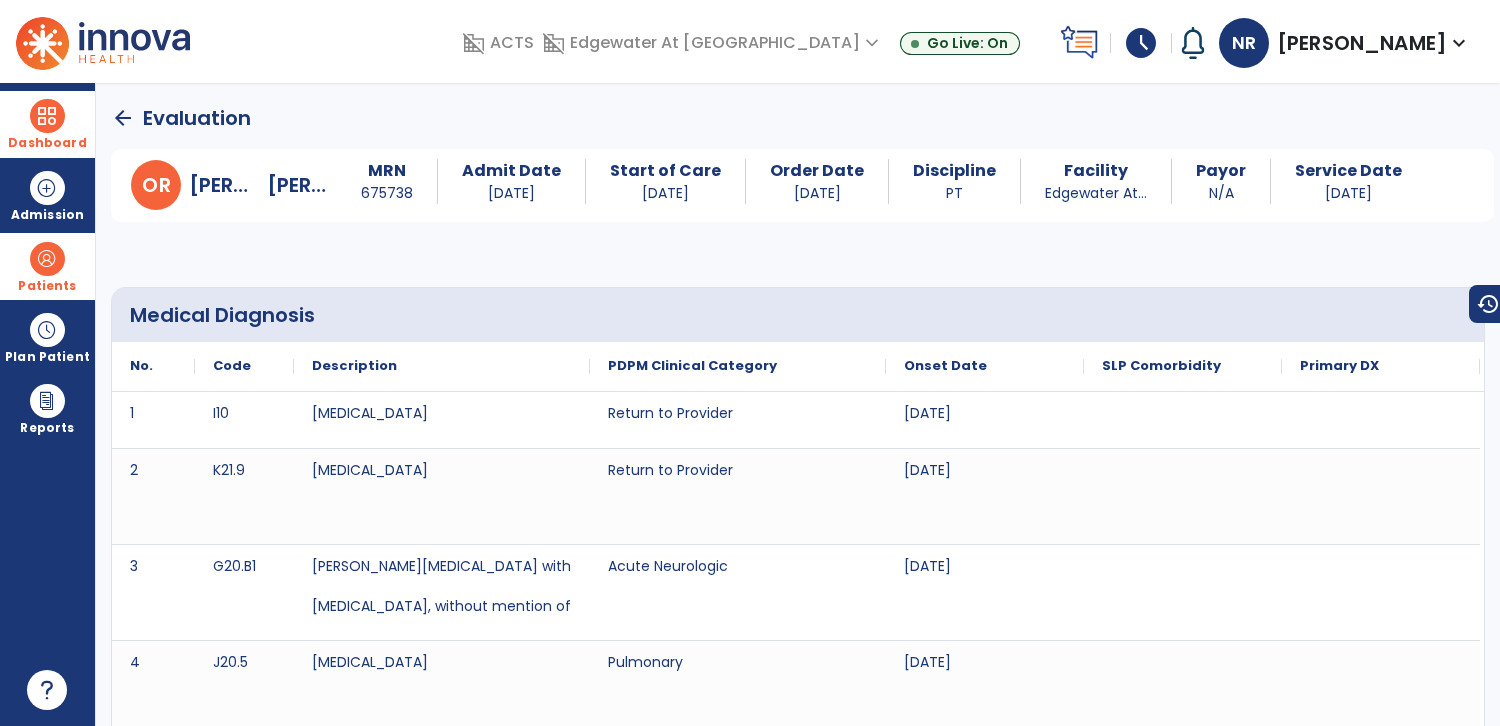 click at bounding box center [47, 116] 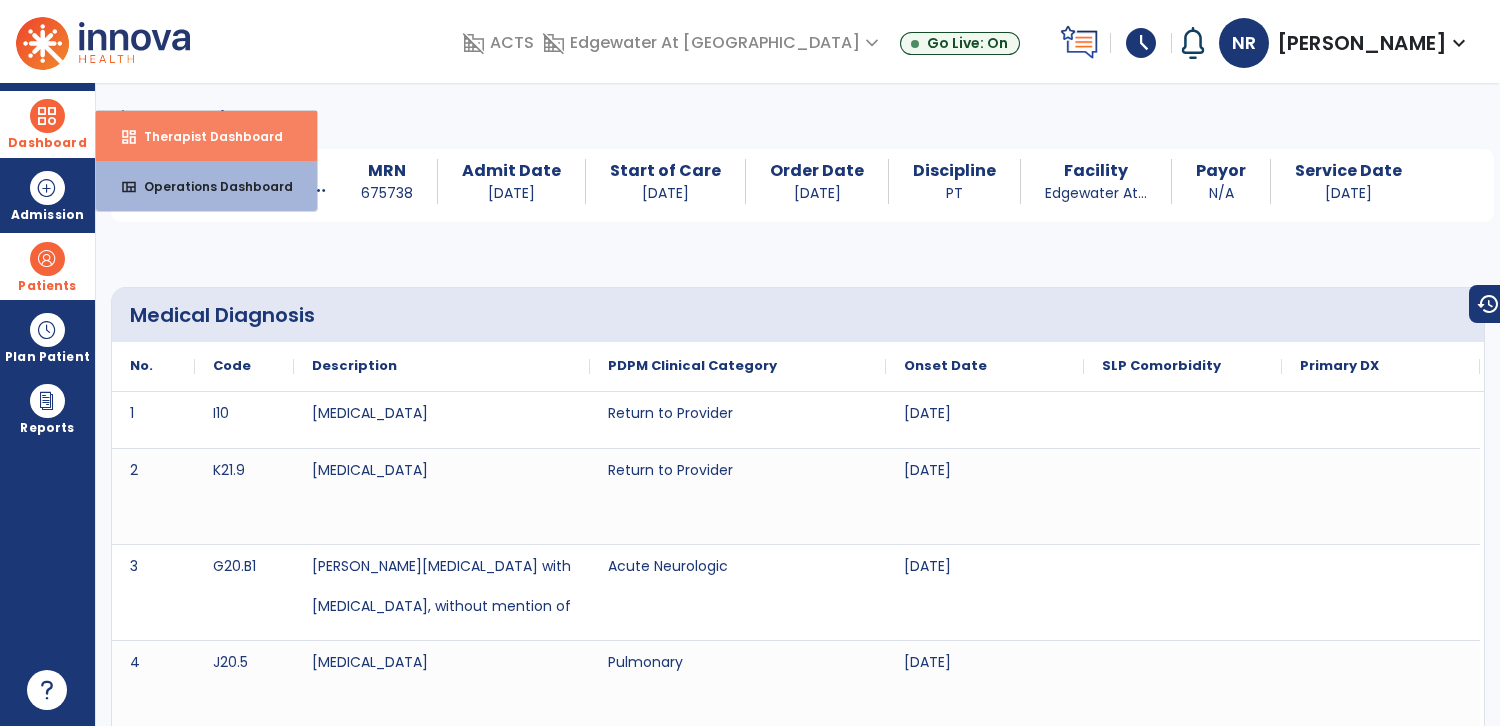 click on "Therapist Dashboard" at bounding box center (205, 136) 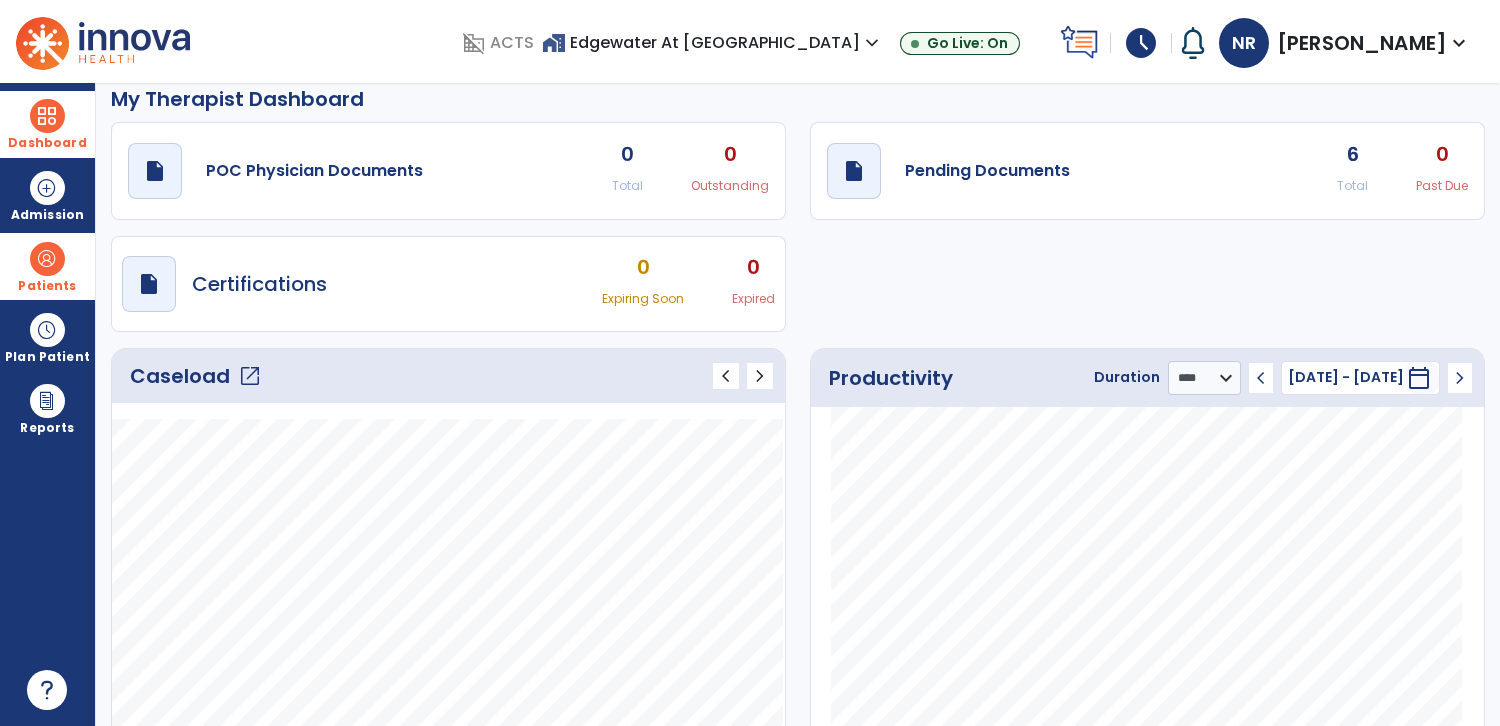 scroll, scrollTop: 24, scrollLeft: 0, axis: vertical 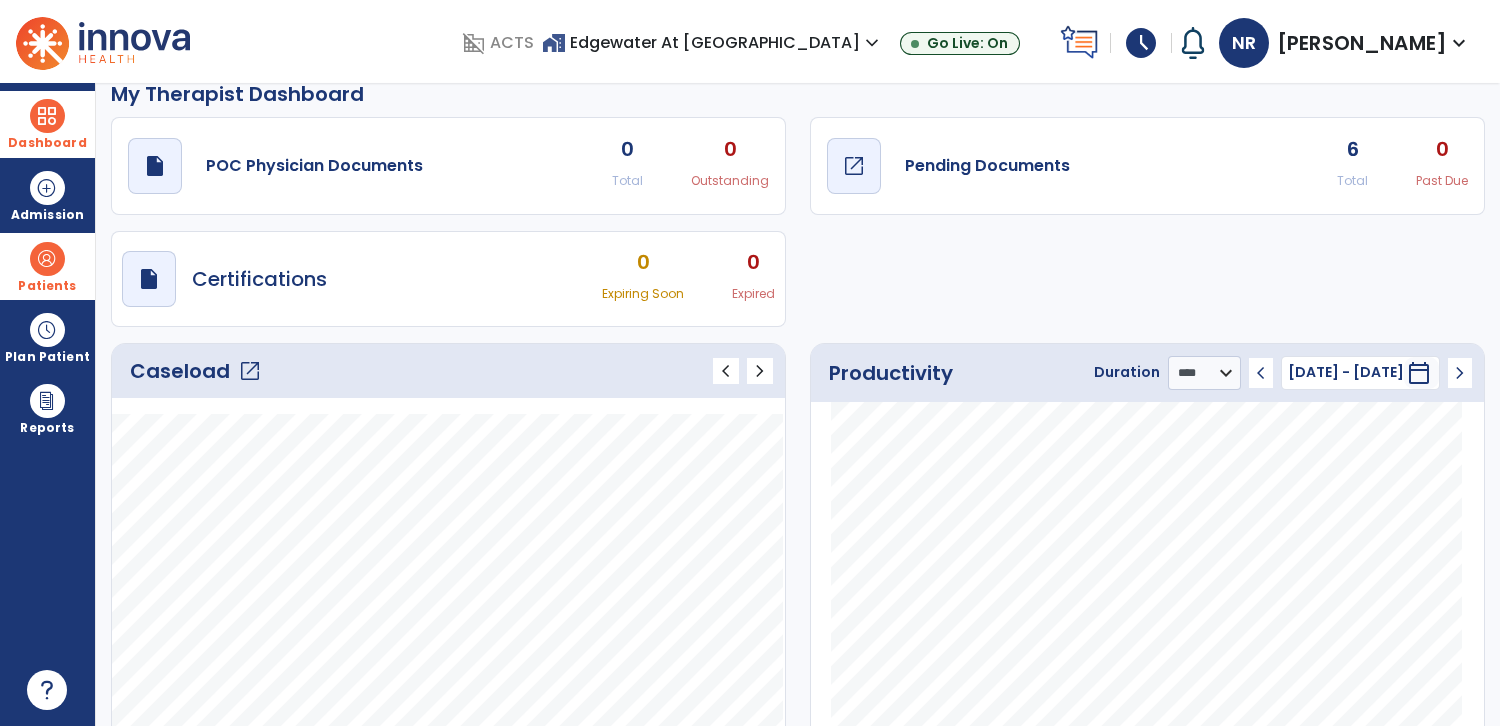 click on "Pending Documents" 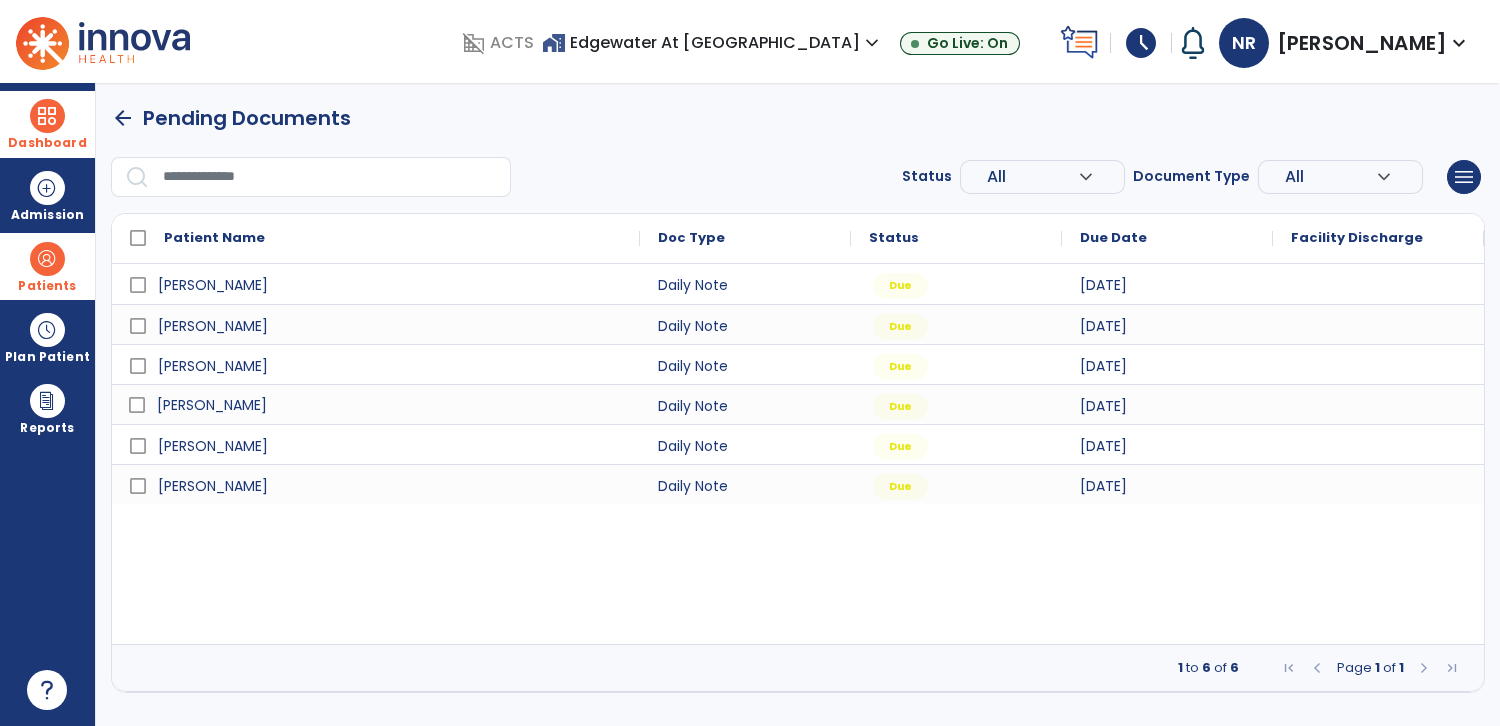 click on "[PERSON_NAME]" at bounding box center [212, 405] 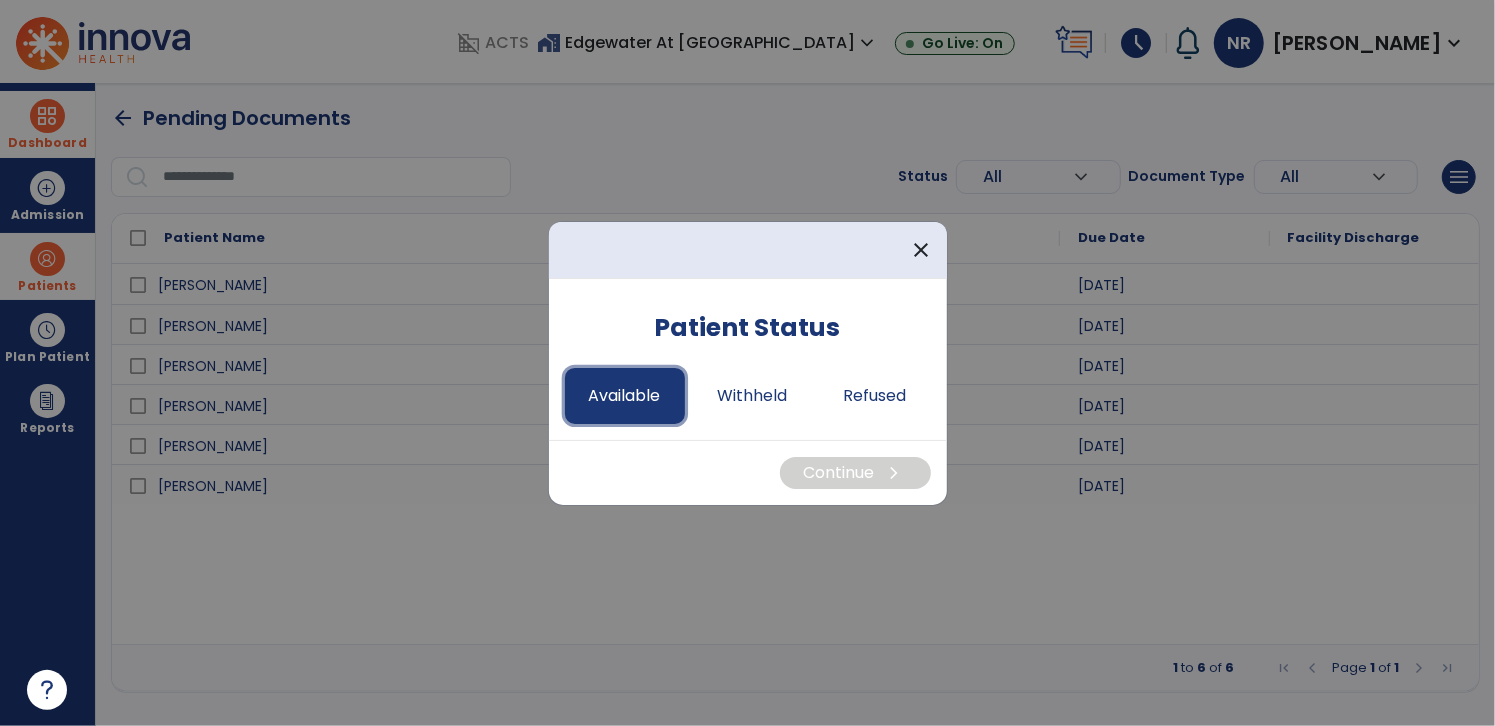 click on "Available" at bounding box center [625, 396] 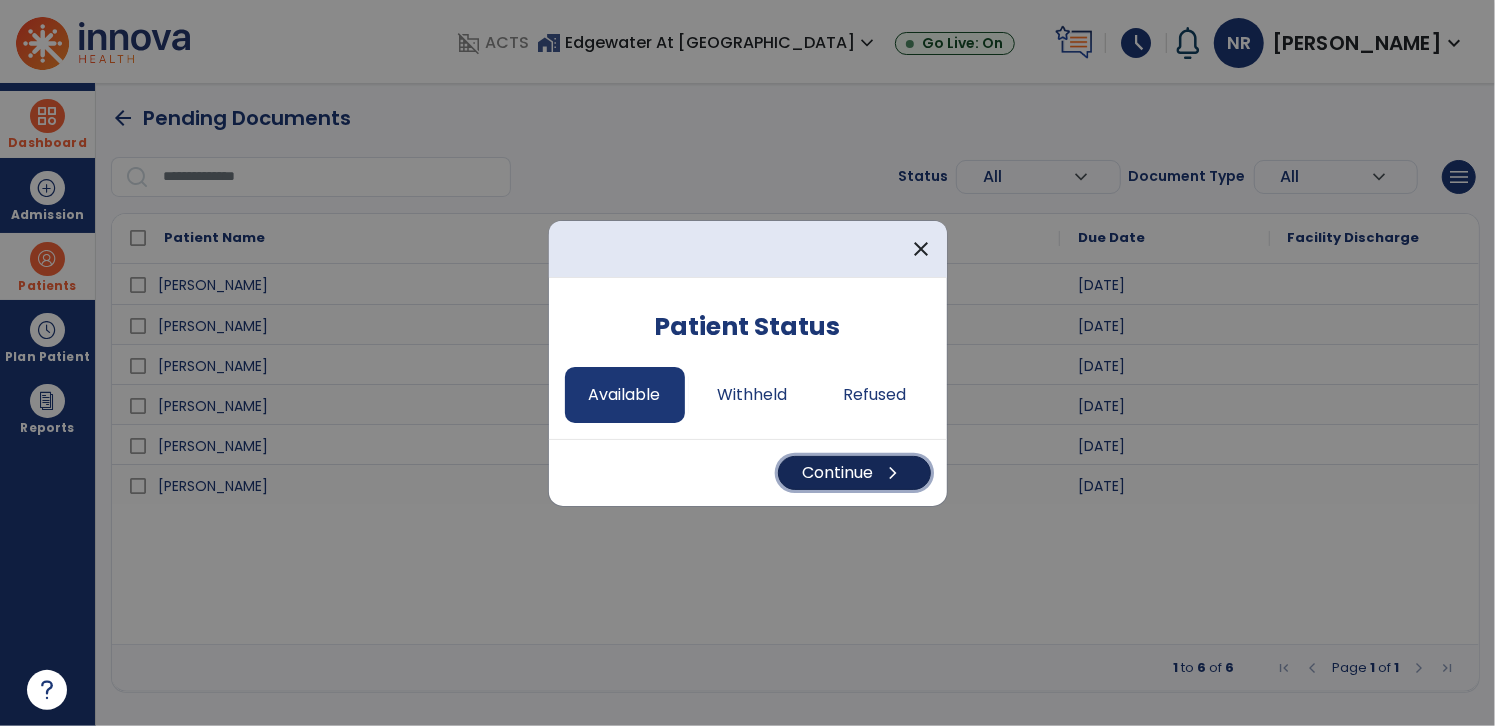 click on "Continue   chevron_right" at bounding box center [854, 473] 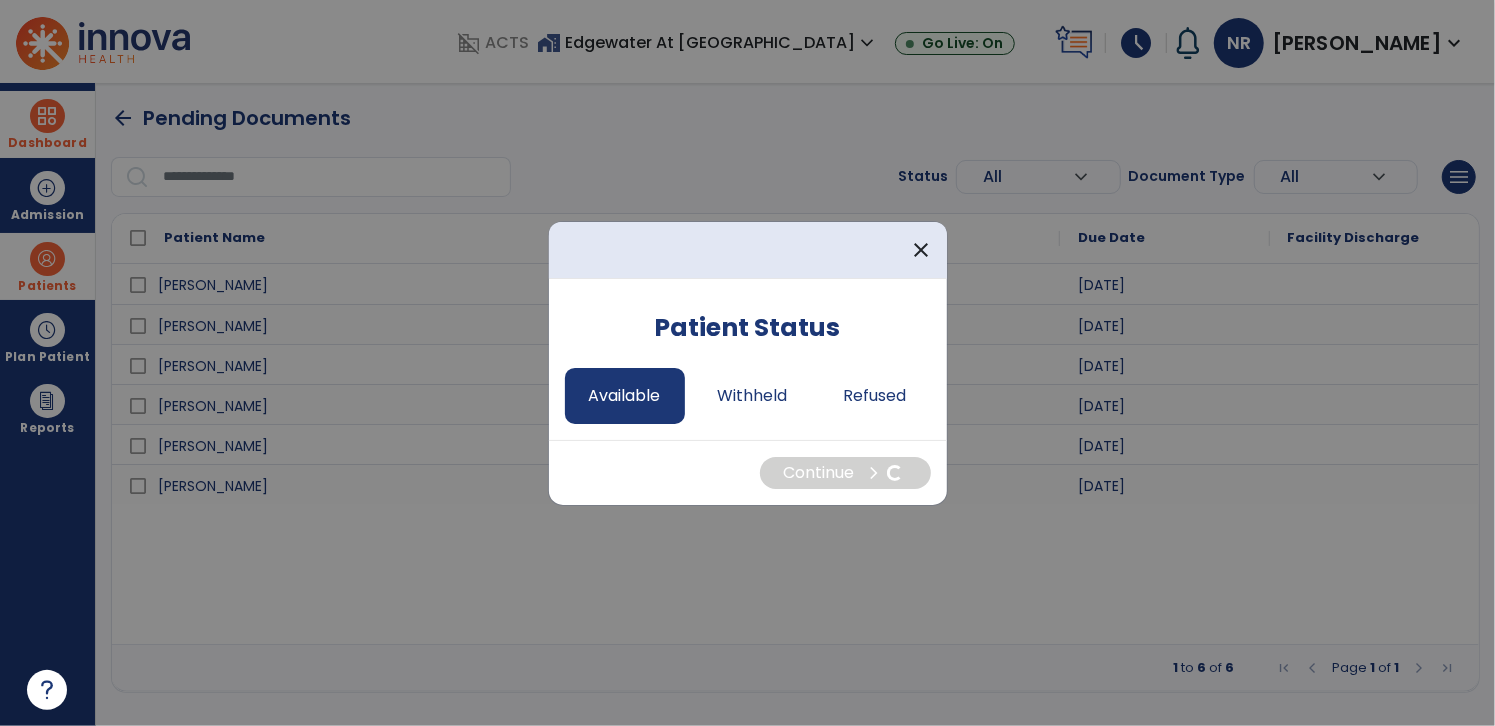select on "*" 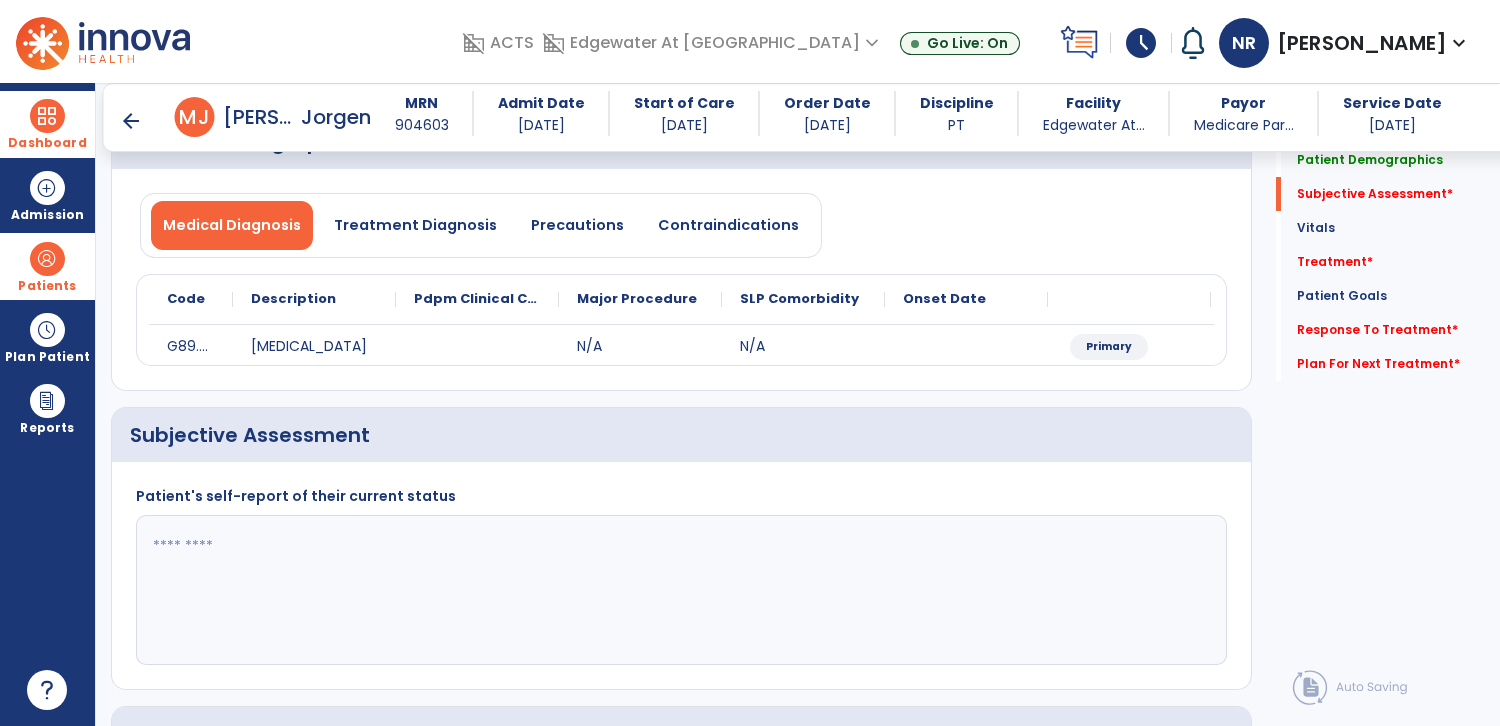 scroll, scrollTop: 0, scrollLeft: 0, axis: both 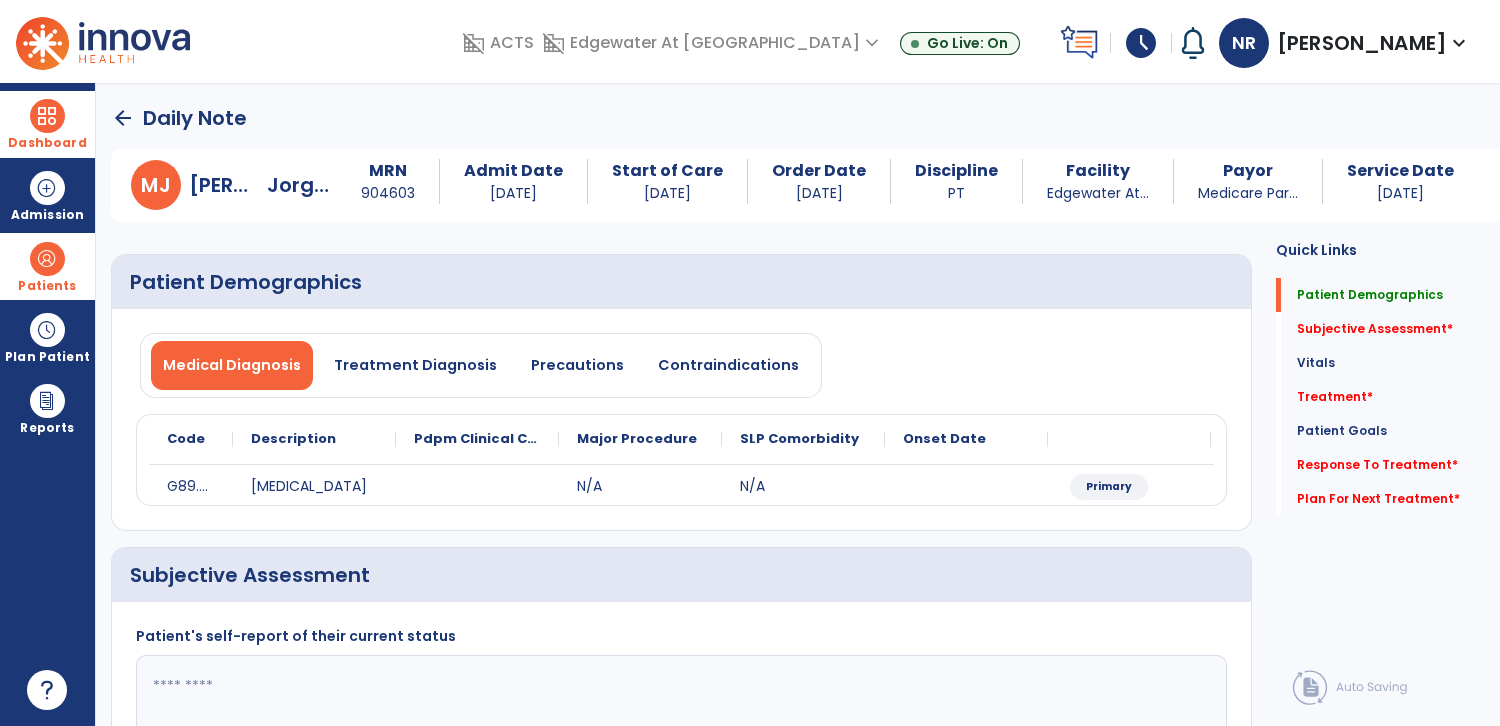 click on "arrow_back" 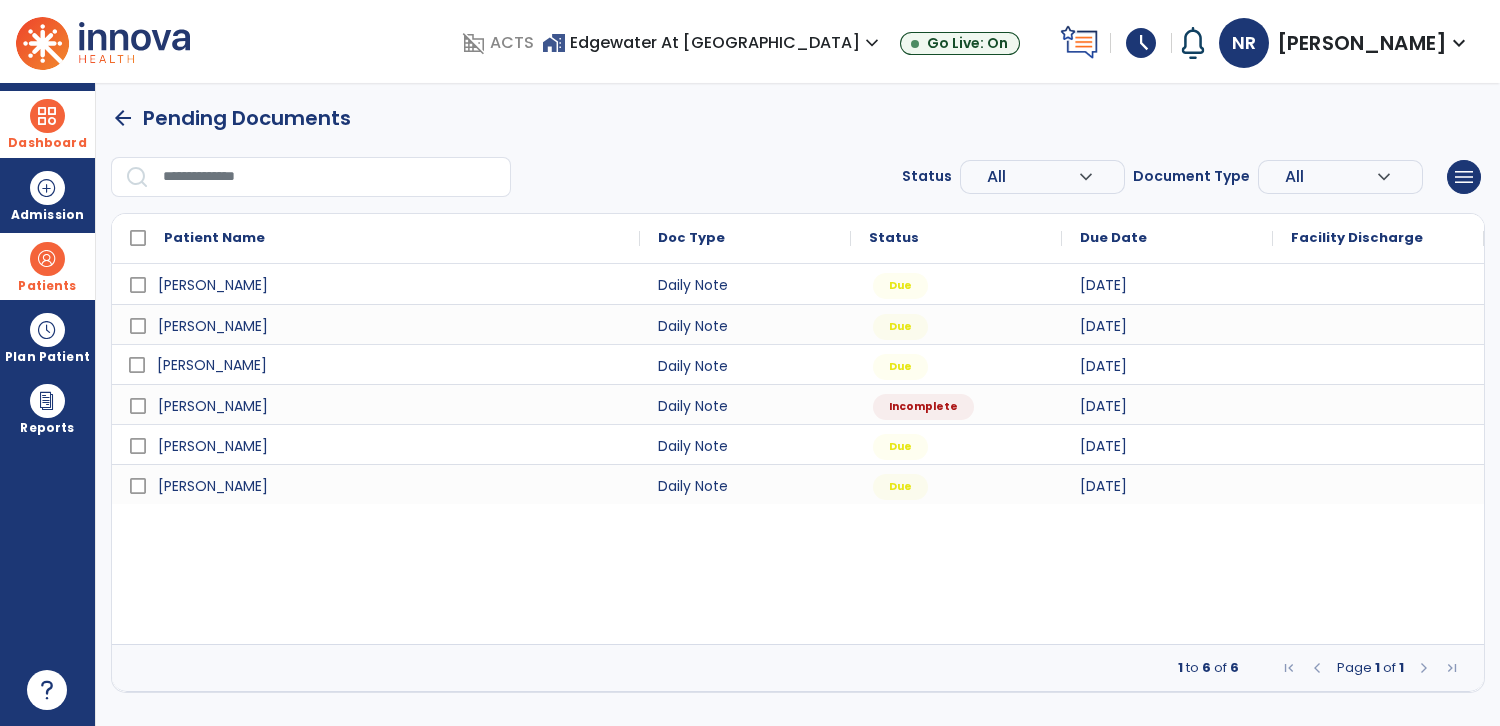 click on "[PERSON_NAME]" at bounding box center (212, 365) 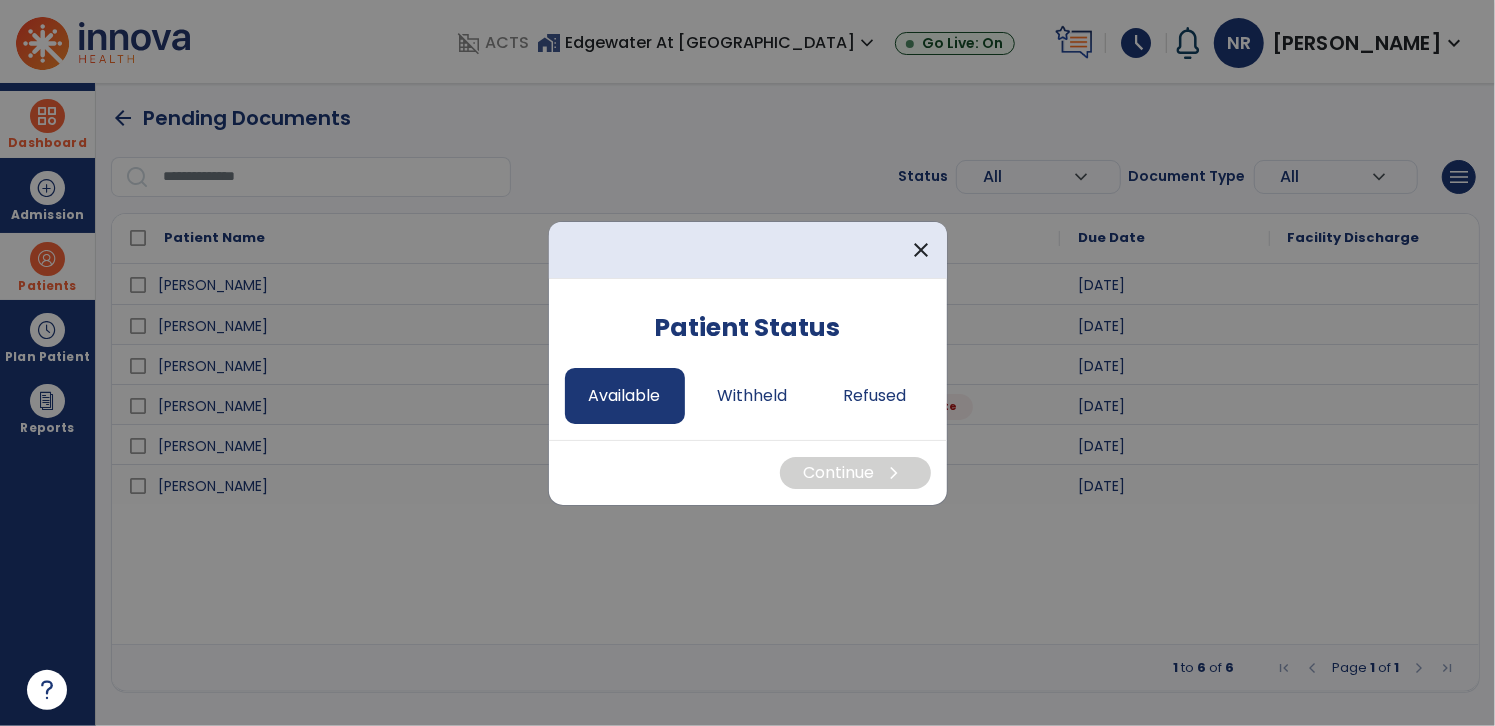 click on "Available" at bounding box center (625, 396) 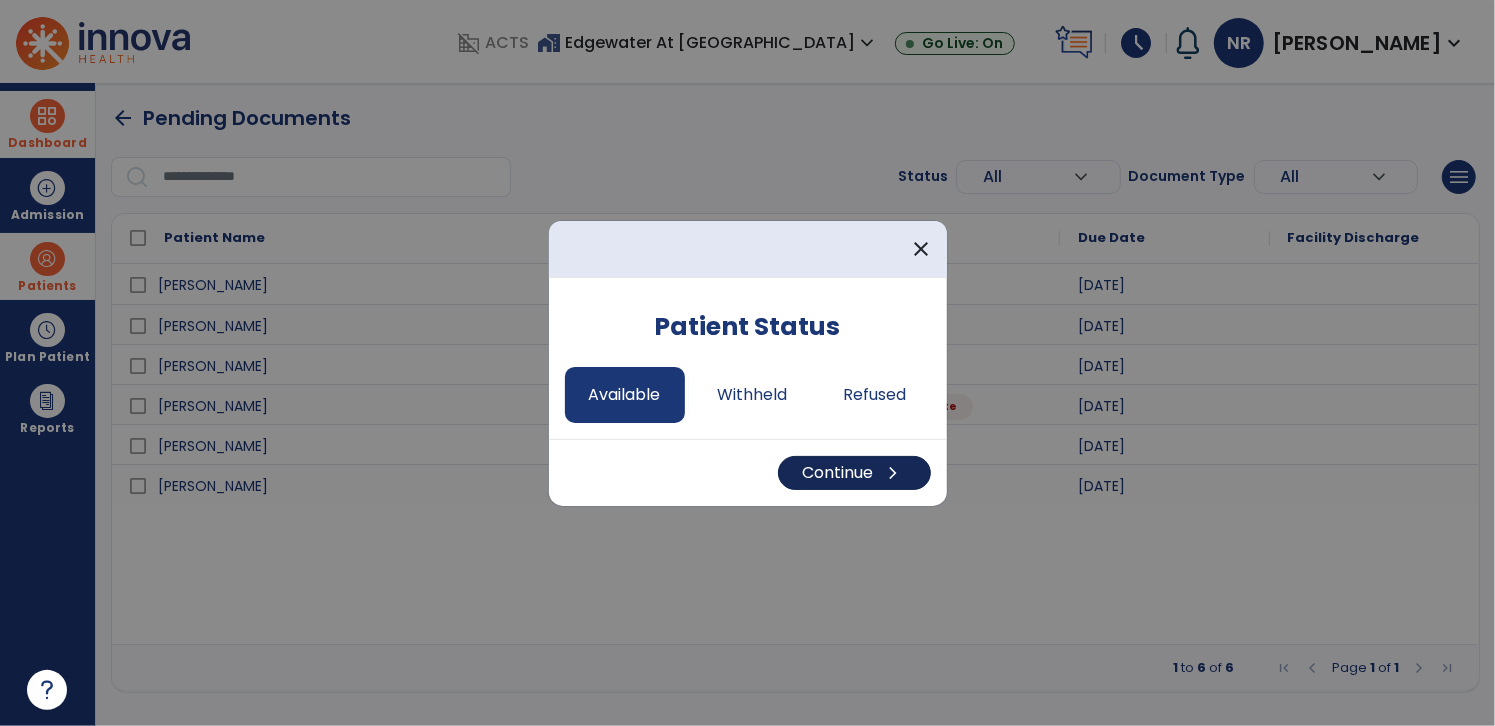 click on "Continue   chevron_right" at bounding box center [854, 473] 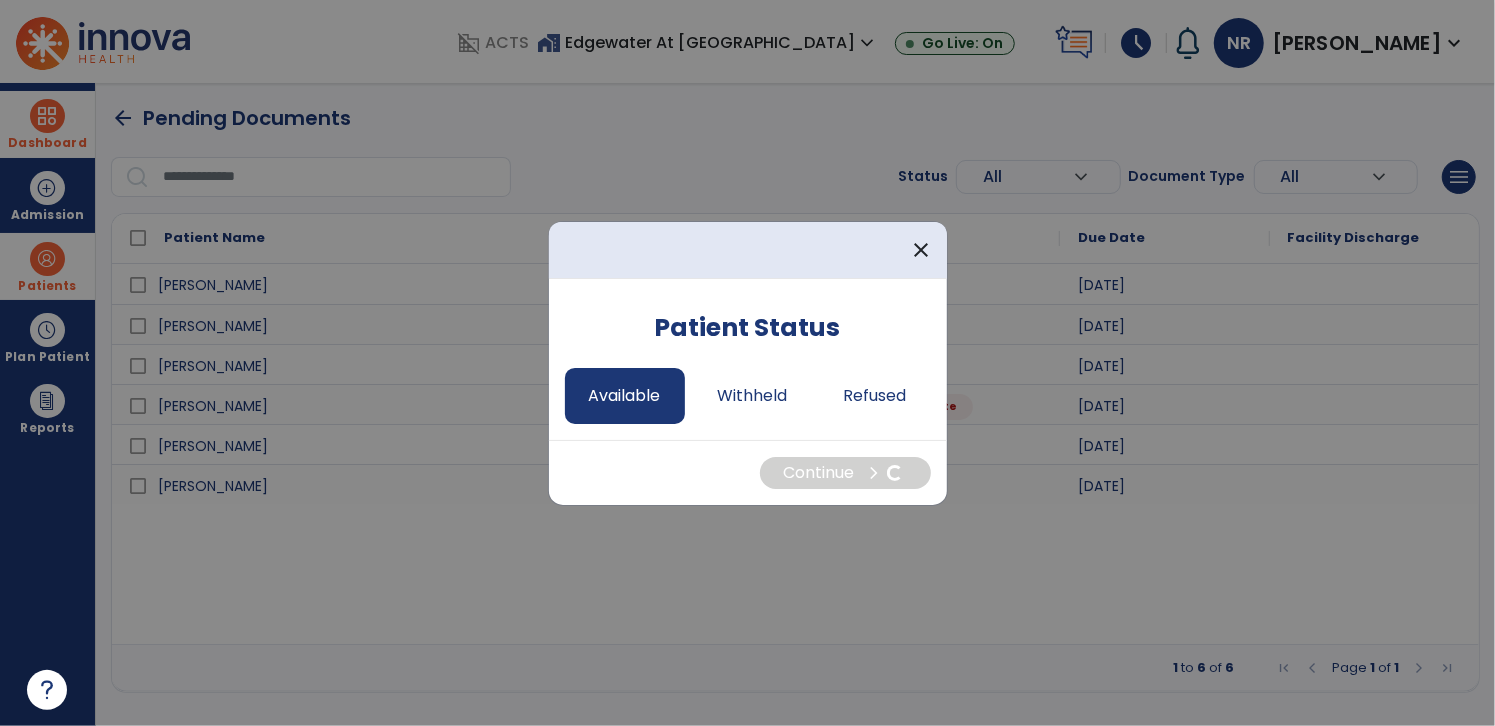 select on "*" 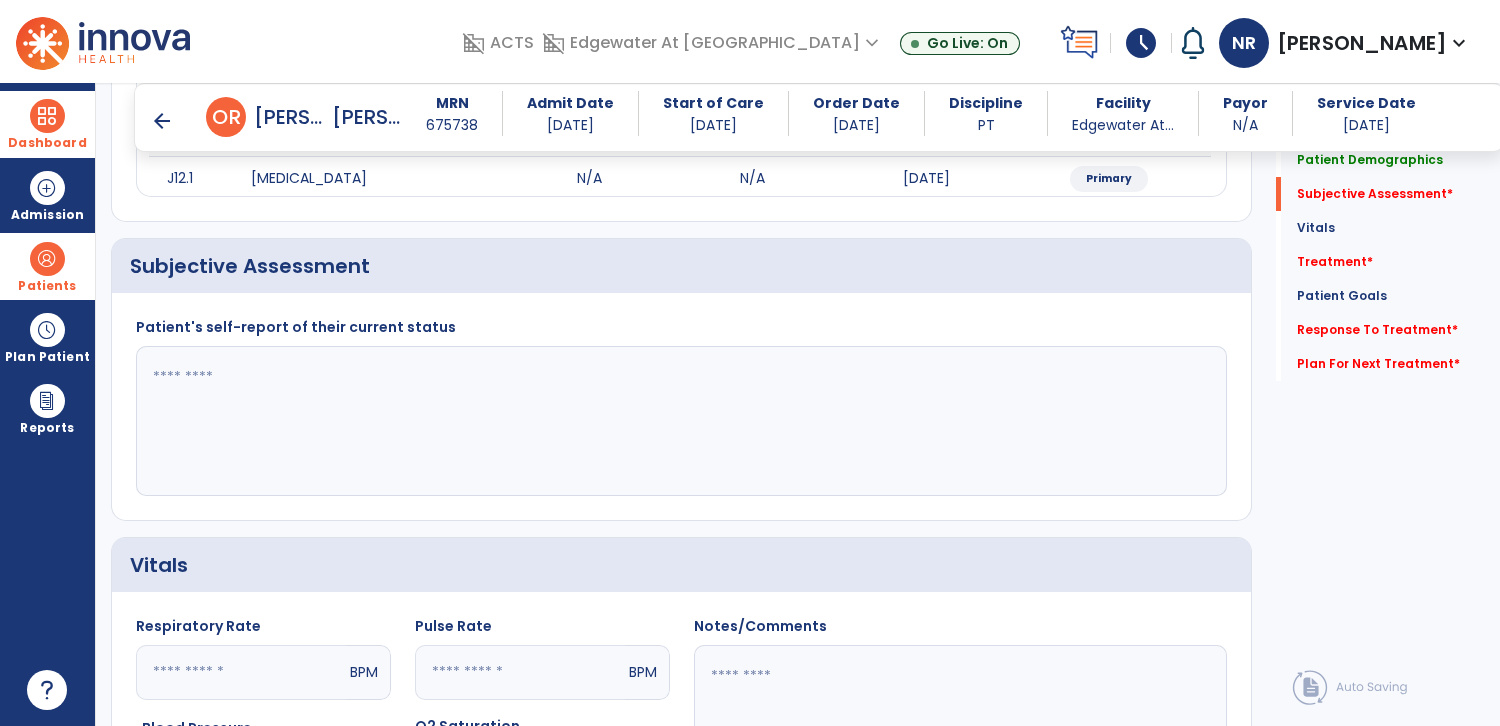 scroll, scrollTop: 451, scrollLeft: 0, axis: vertical 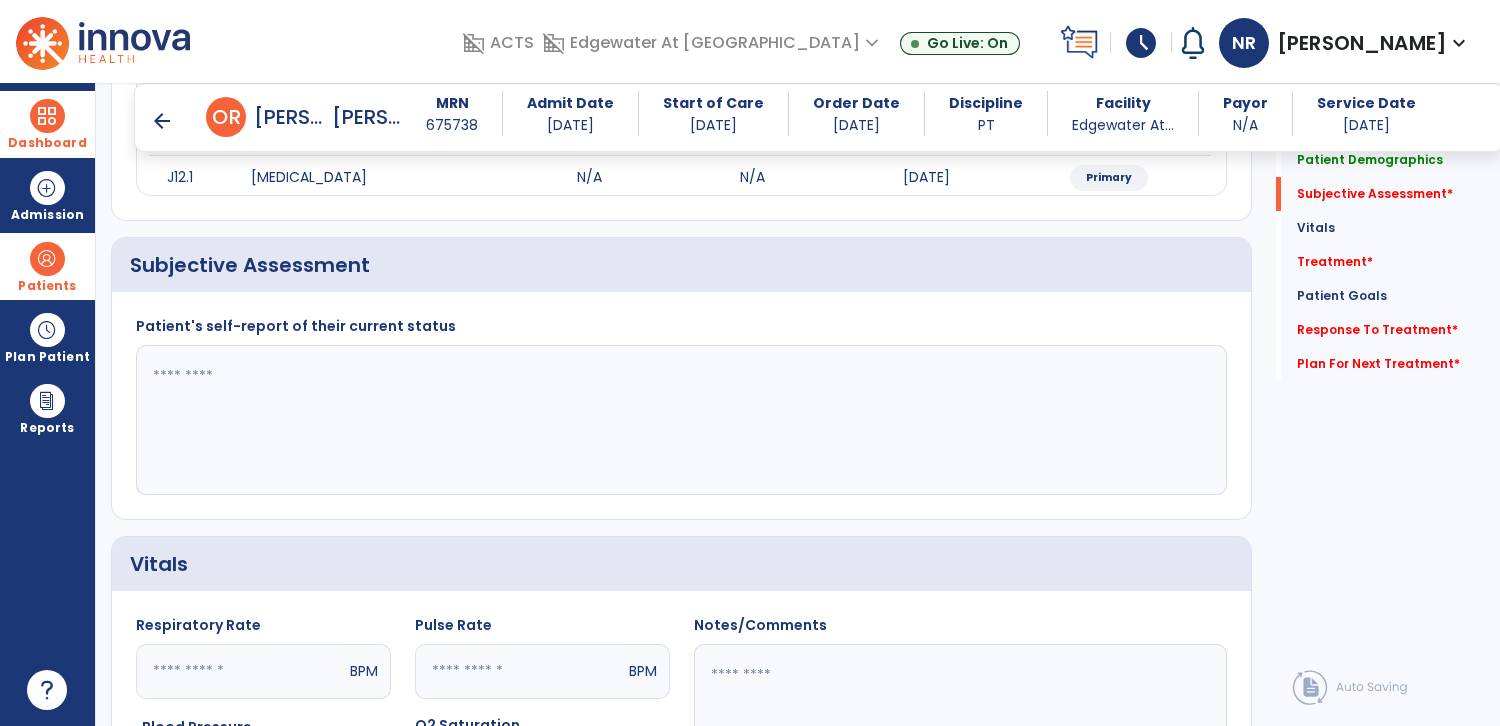 click 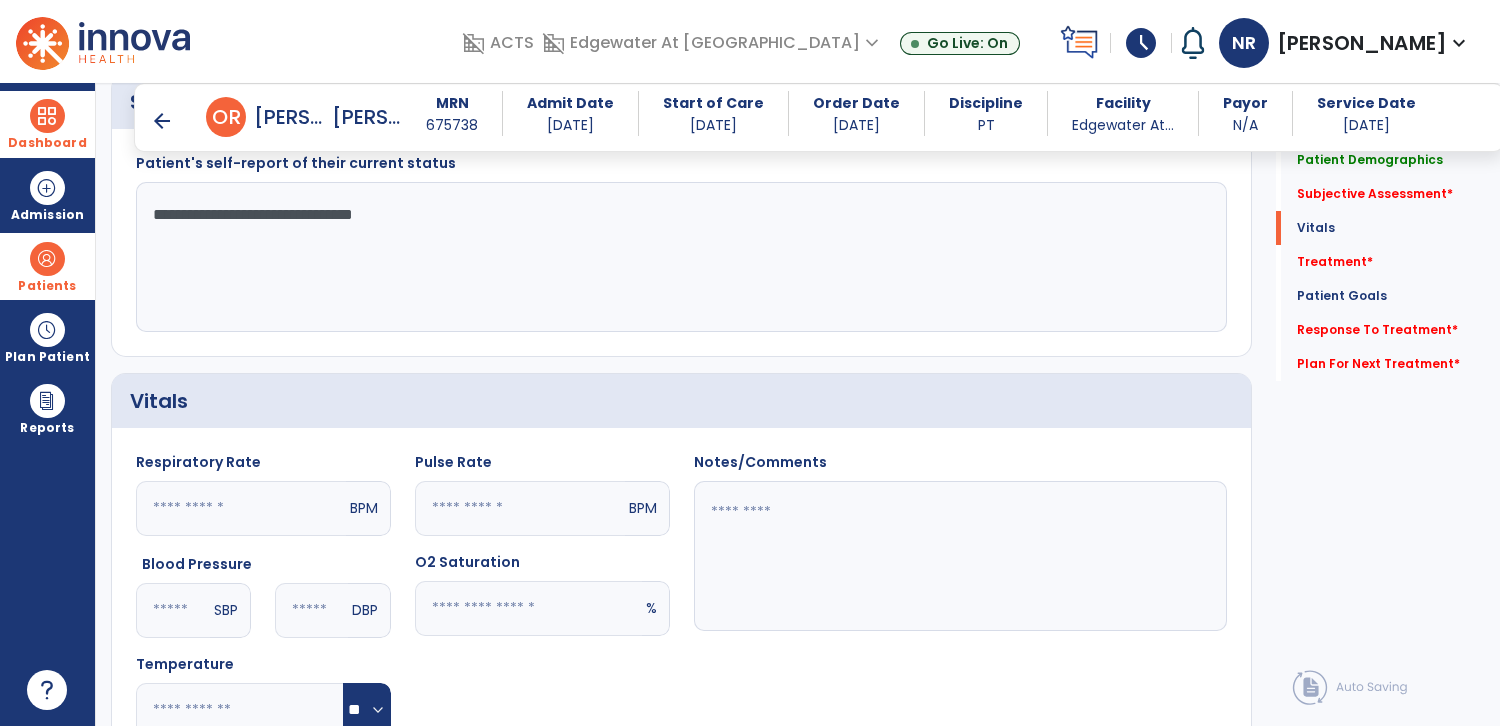 scroll, scrollTop: 860, scrollLeft: 0, axis: vertical 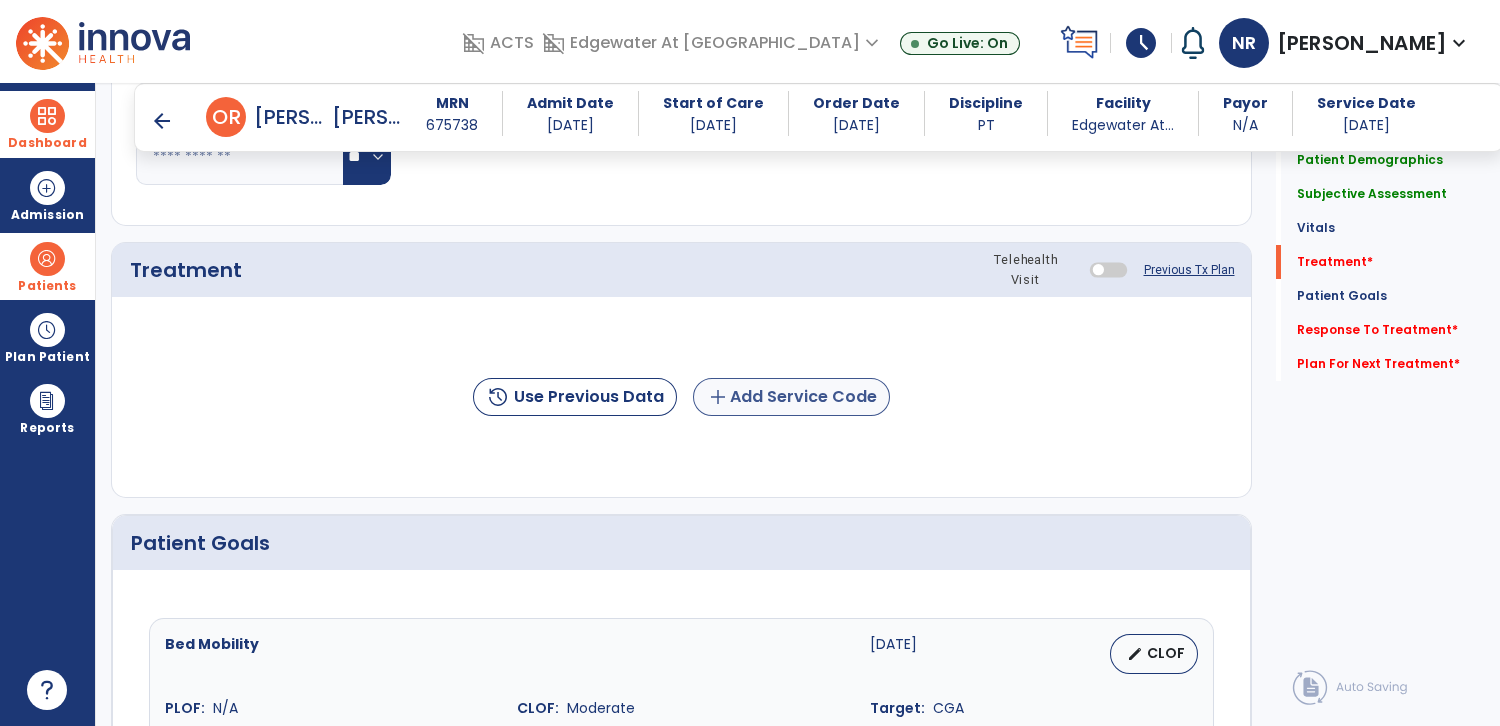 type on "**********" 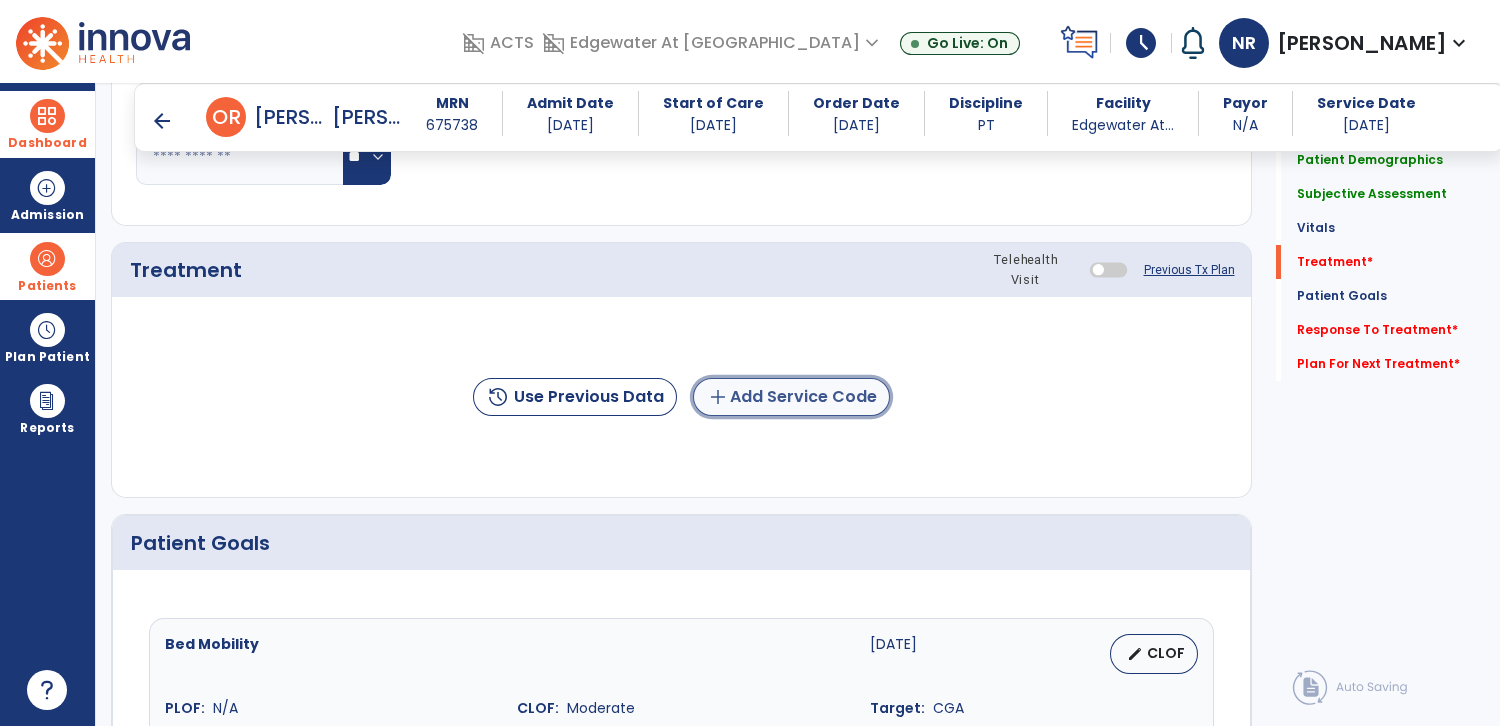 click on "add  Add Service Code" 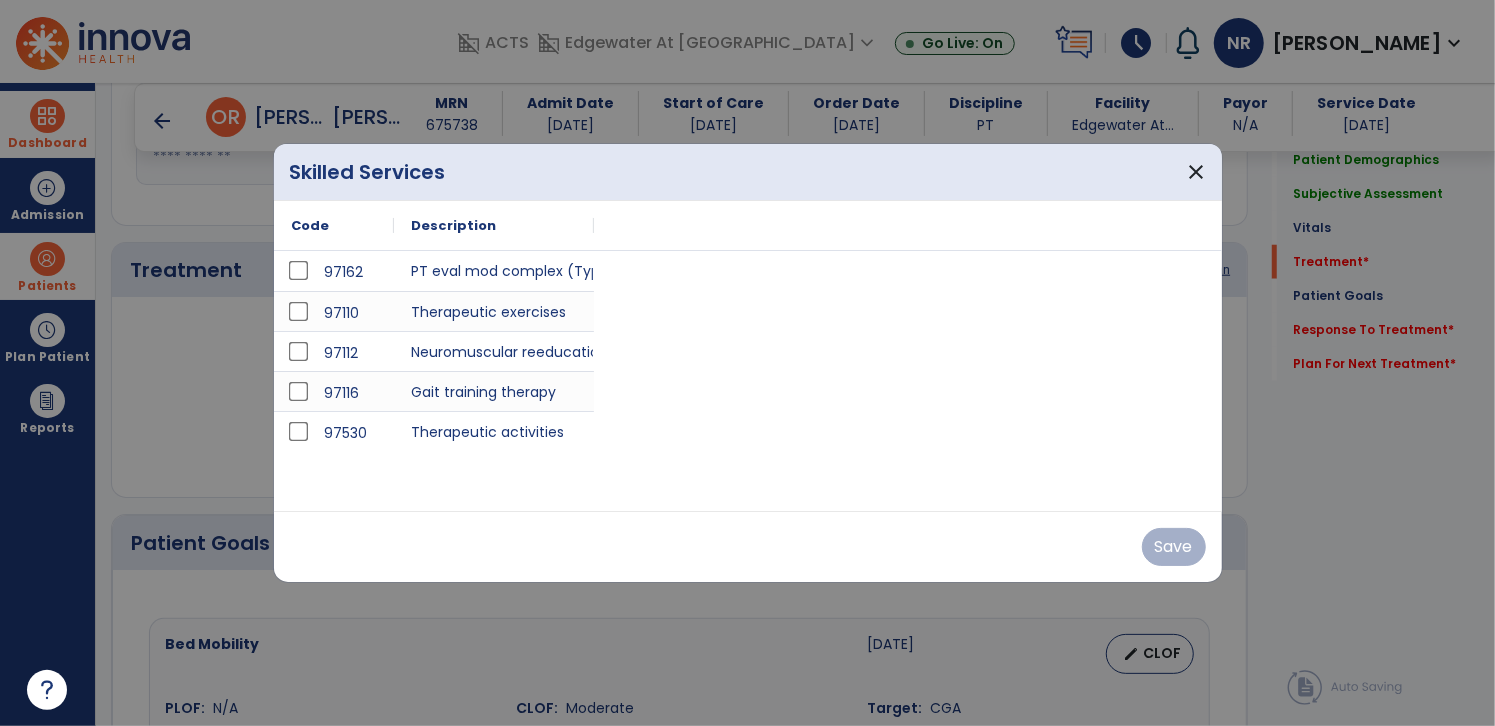scroll, scrollTop: 1167, scrollLeft: 0, axis: vertical 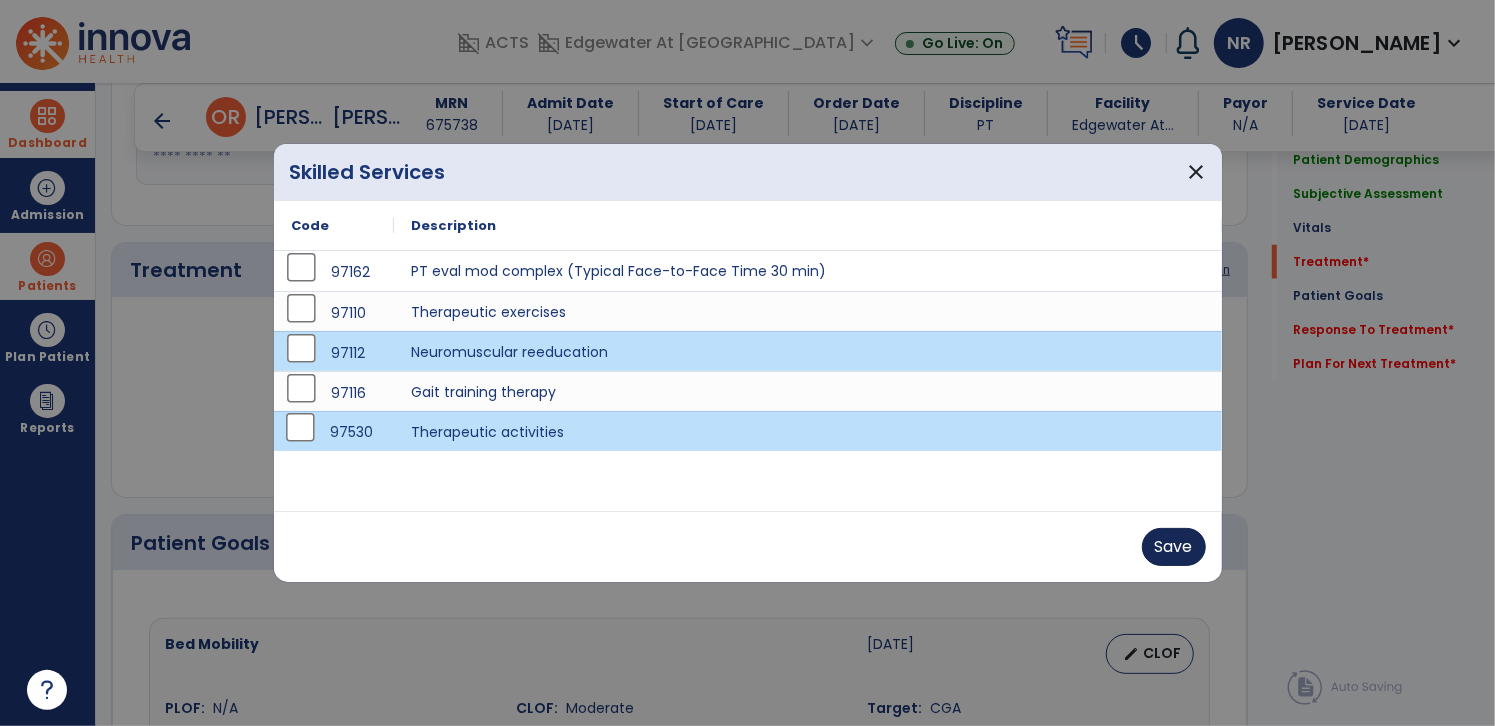 click on "Save" at bounding box center (1174, 547) 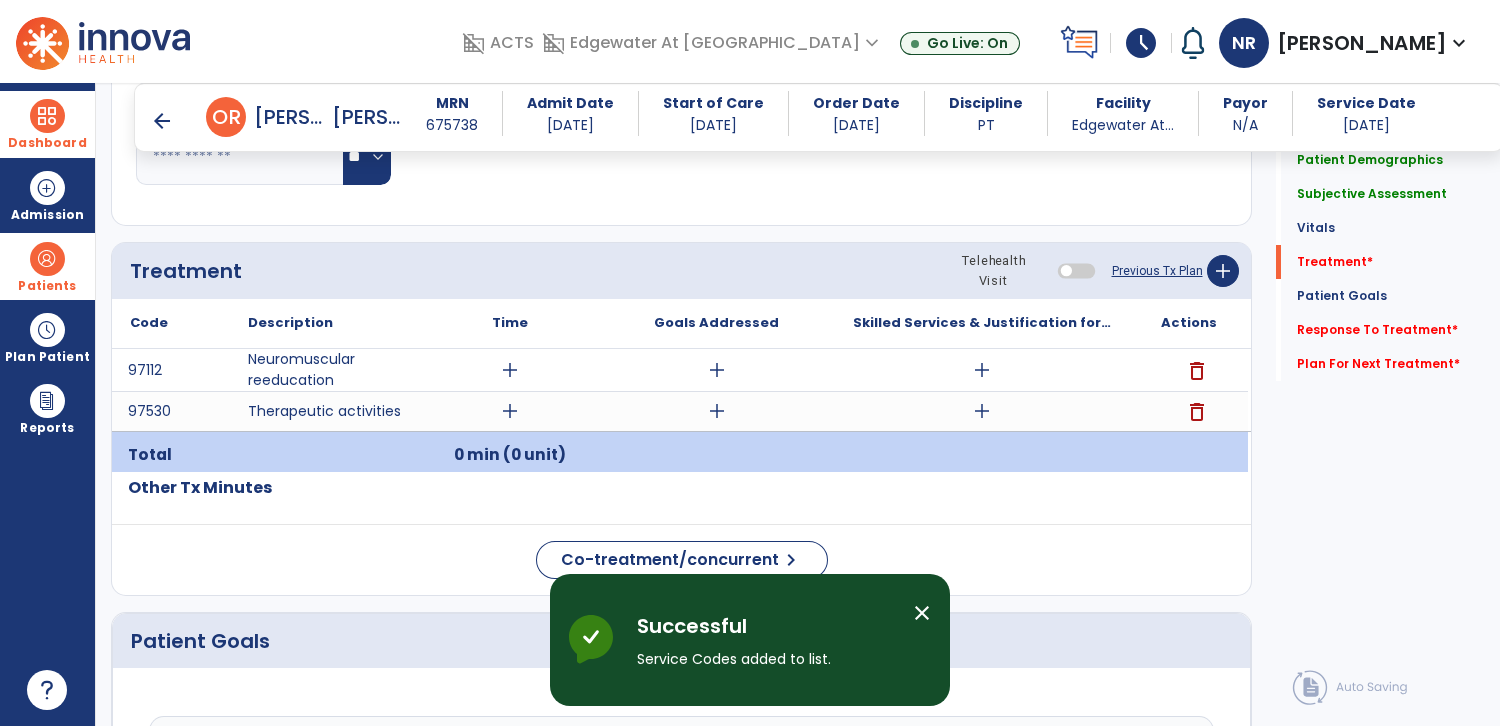 click on "add" at bounding box center (510, 411) 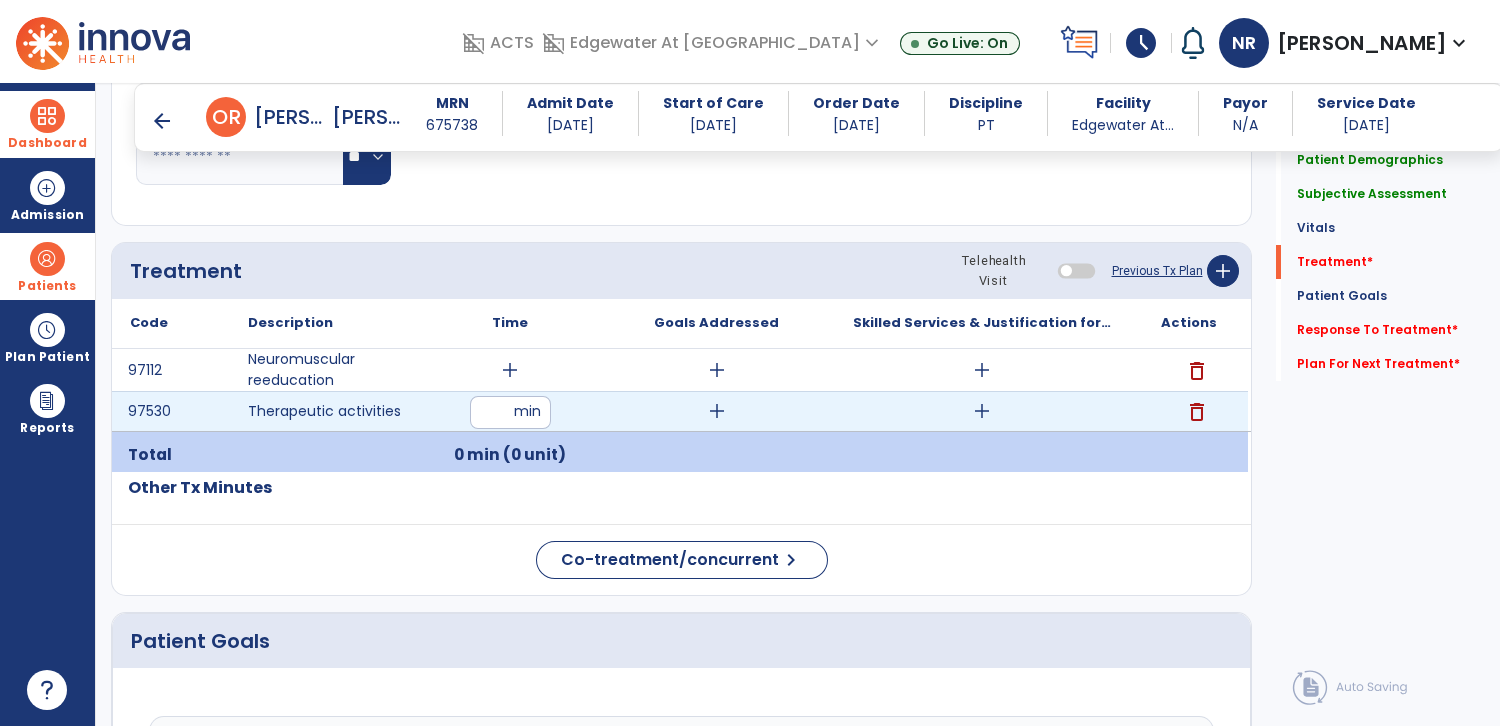 type on "**" 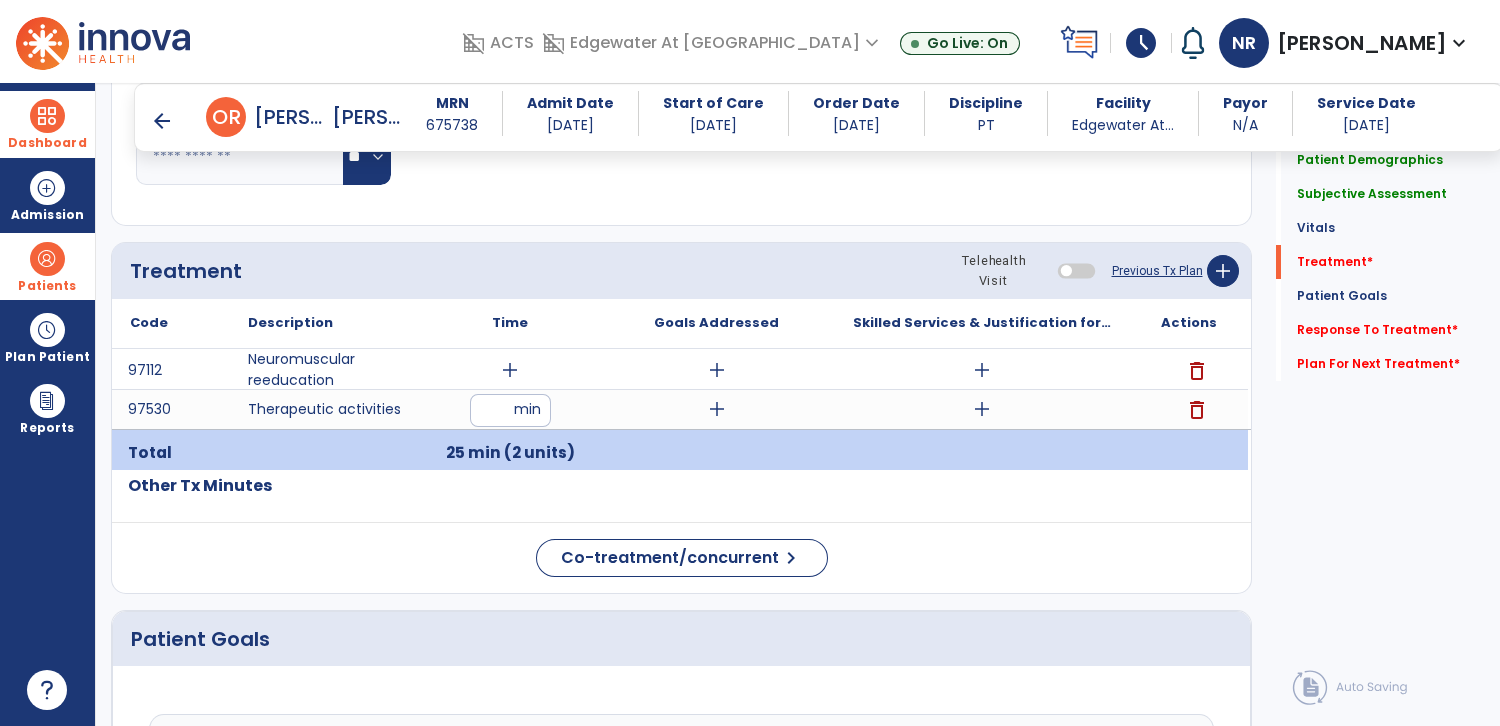 click on "add" at bounding box center (510, 370) 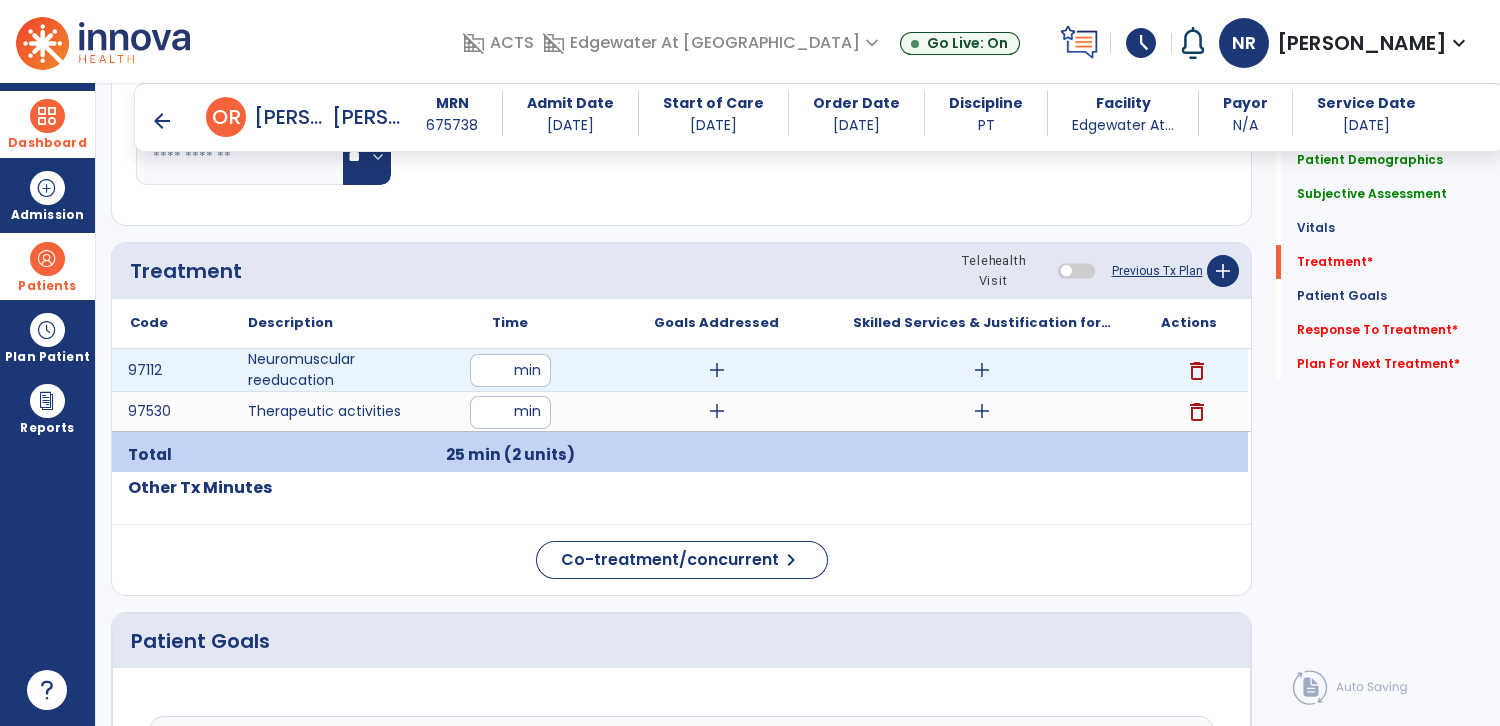 type on "**" 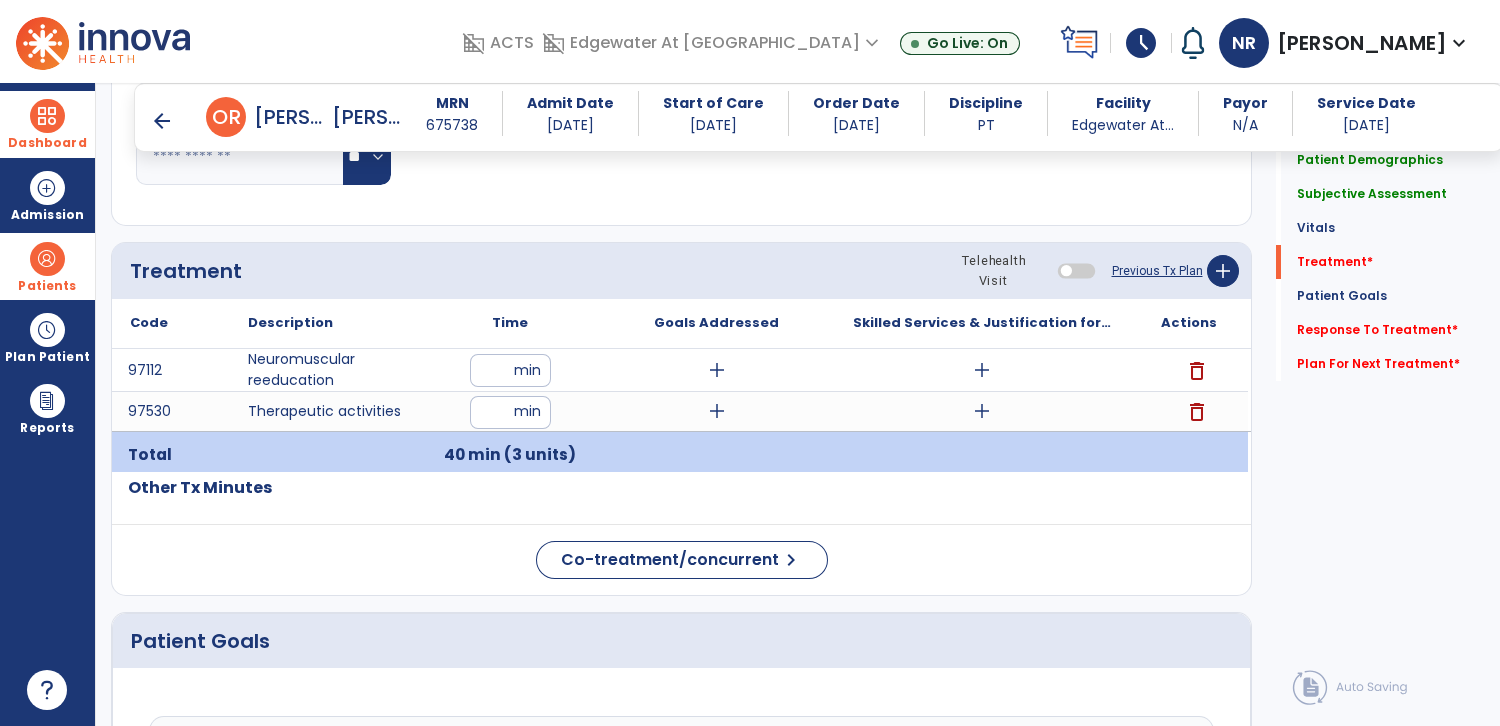 click on "add" at bounding box center [982, 411] 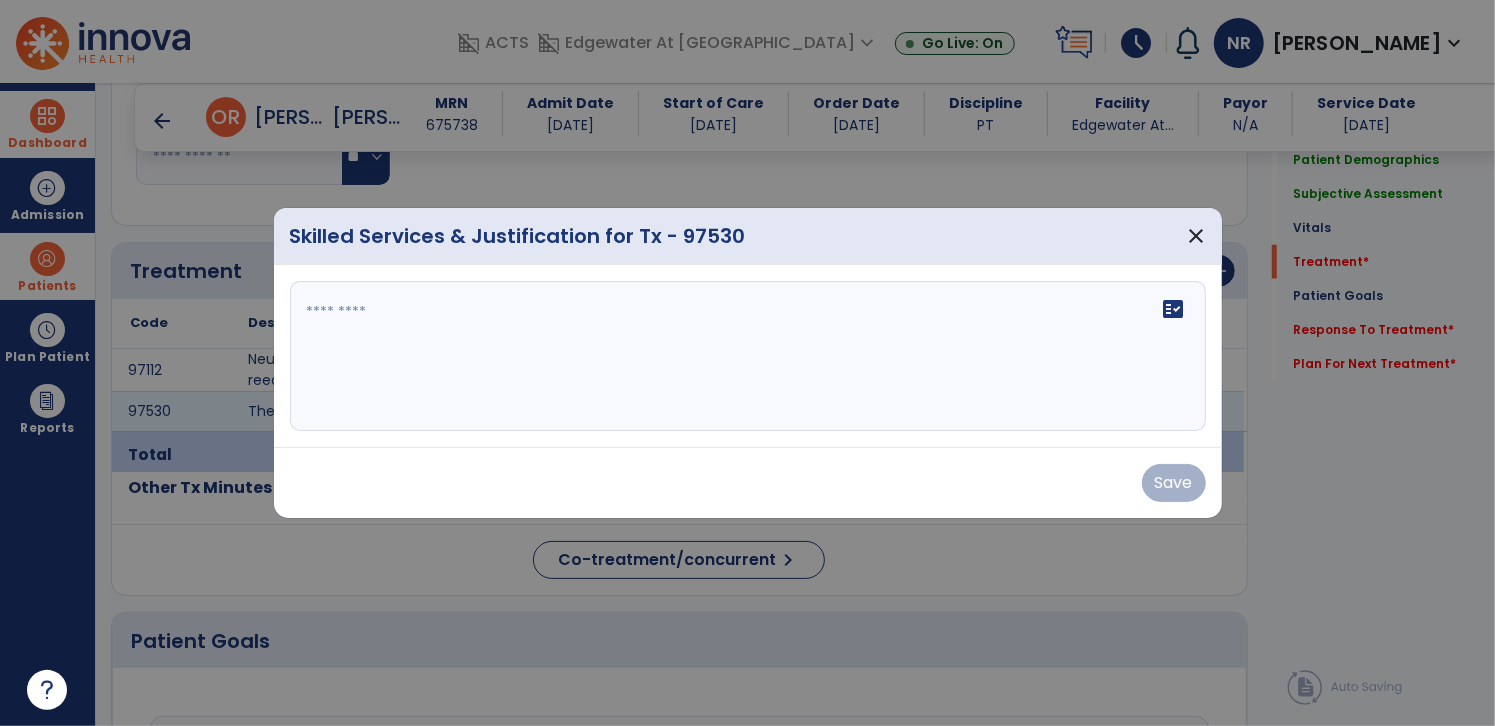 click on "fact_check" at bounding box center (748, 356) 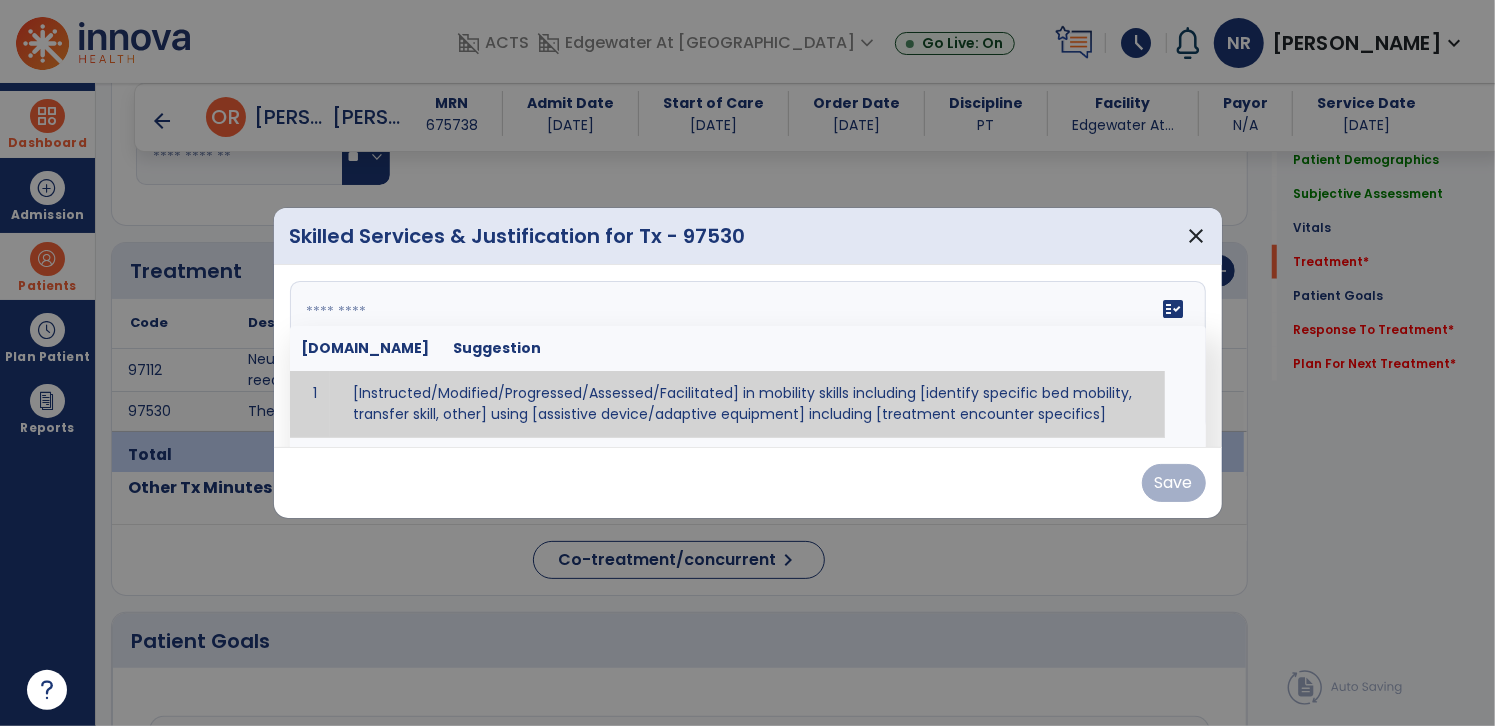 click 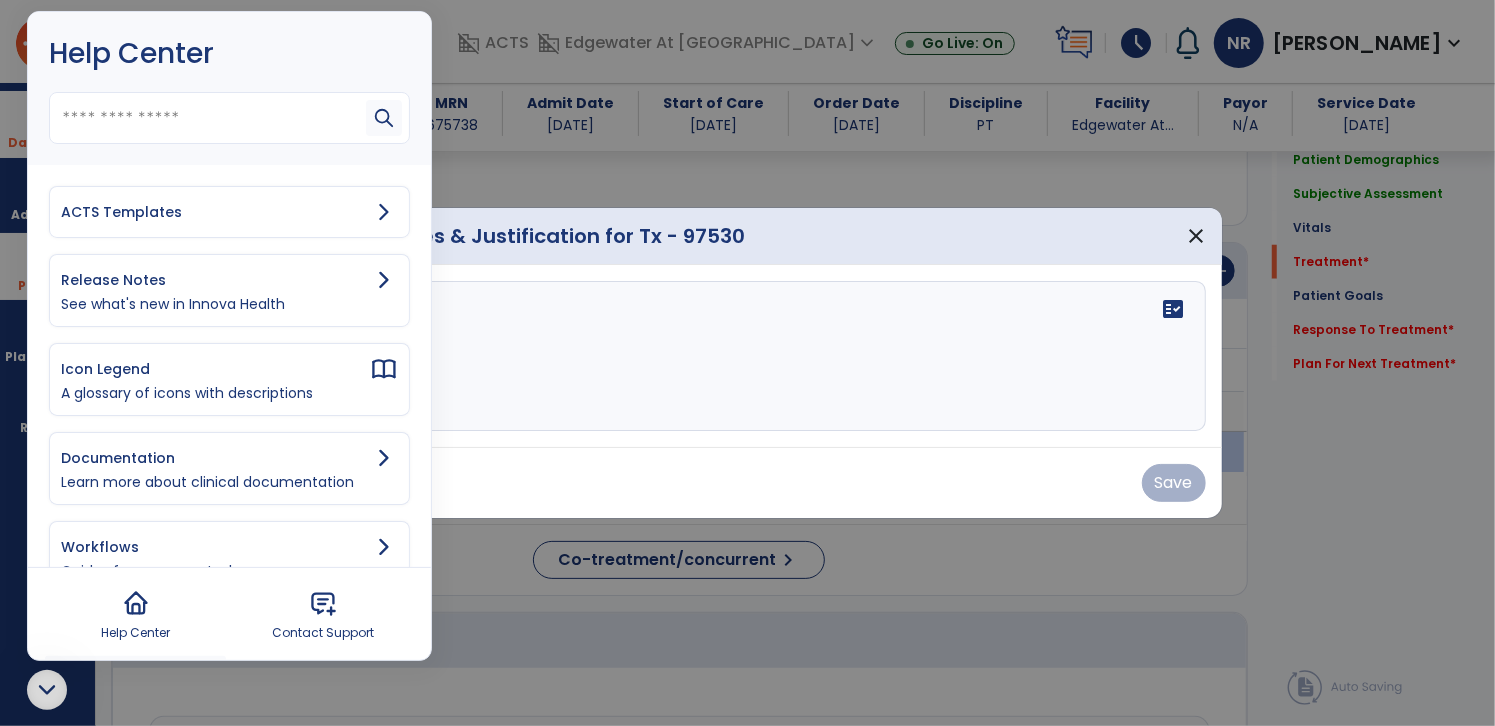 click on "ACTS Templates" at bounding box center (215, 212) 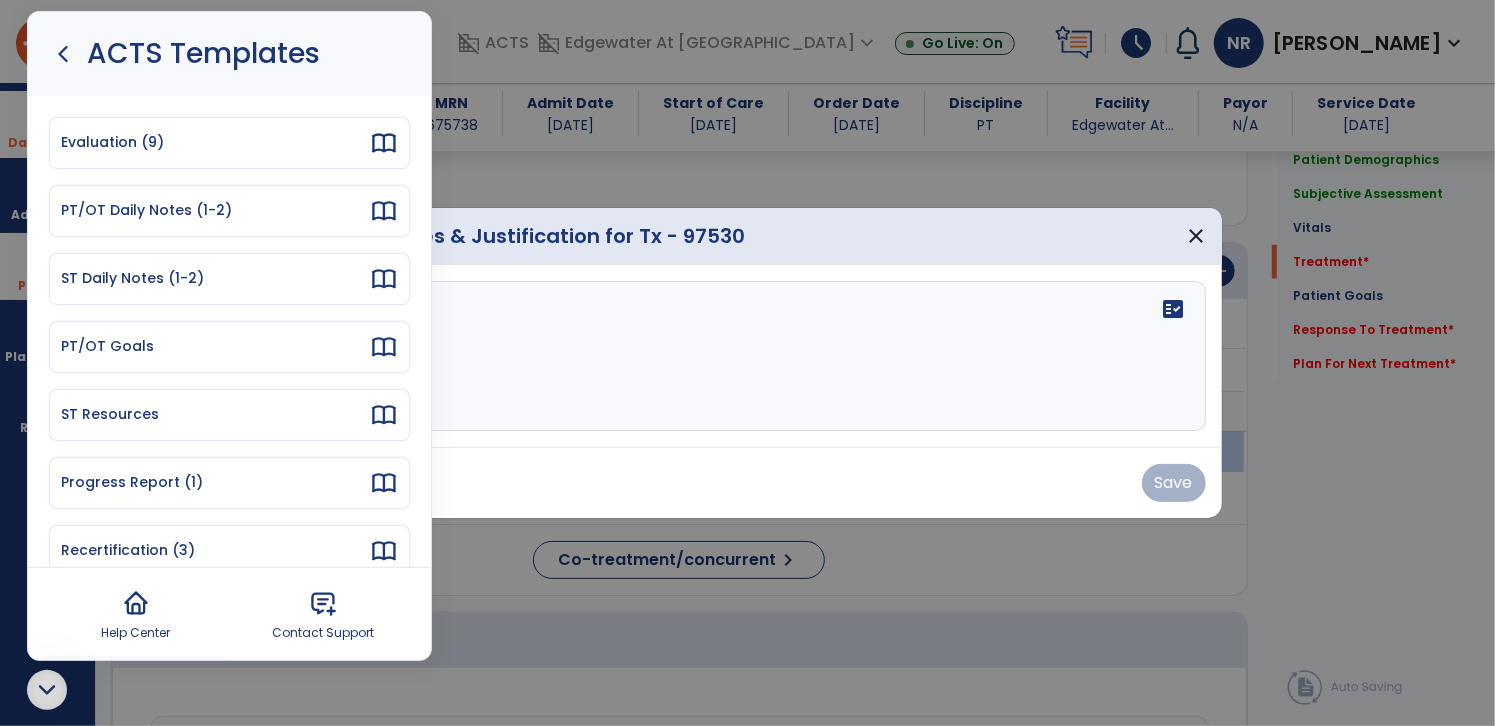 click on "PT/OT Daily Notes (1-2)" at bounding box center [215, 210] 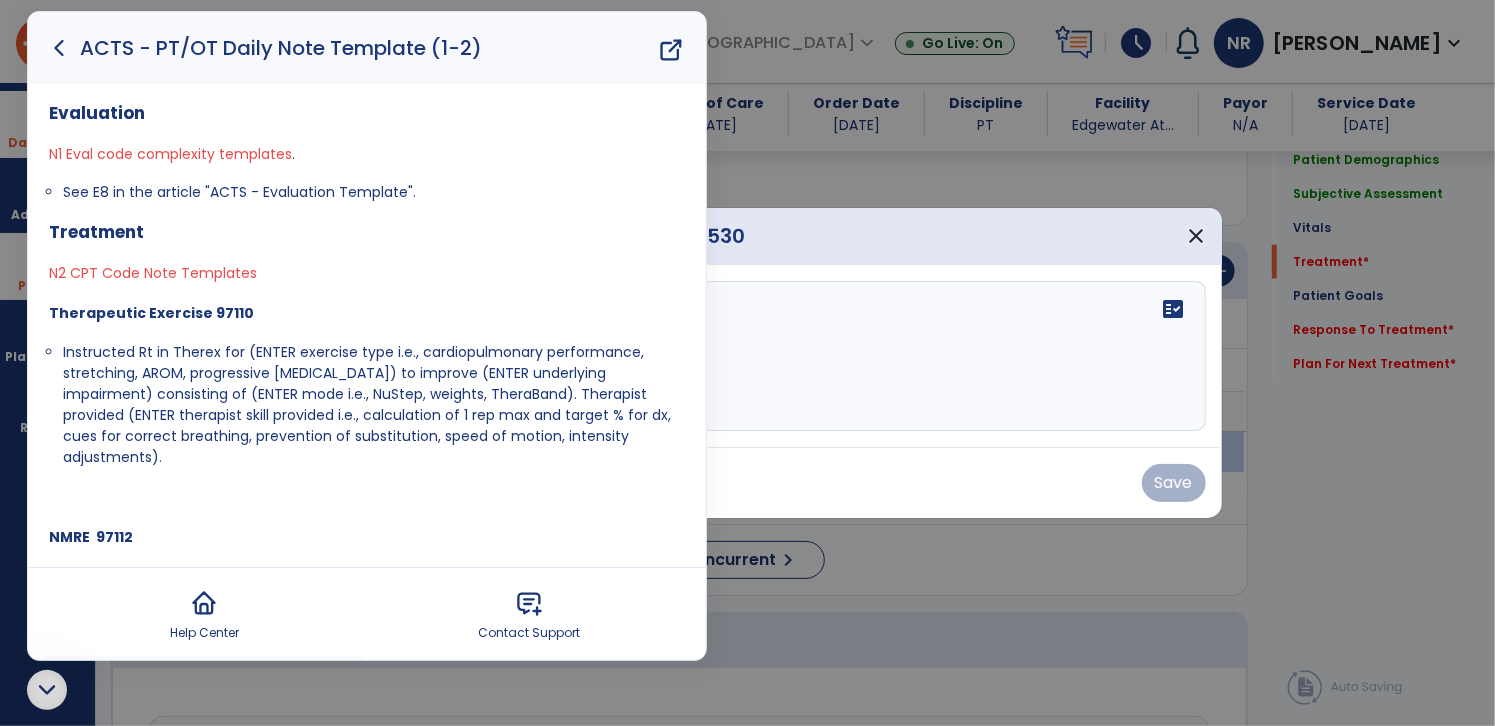 click 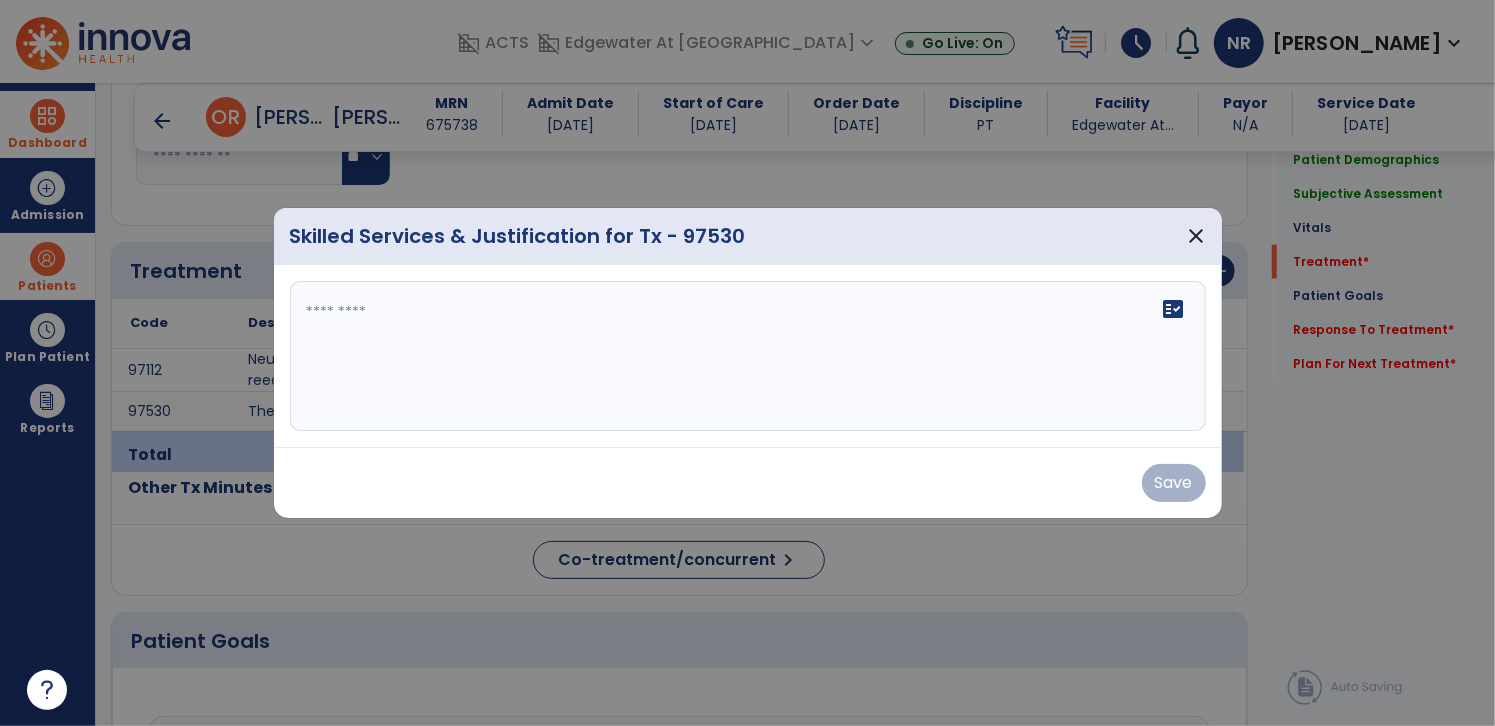 click at bounding box center [748, 356] 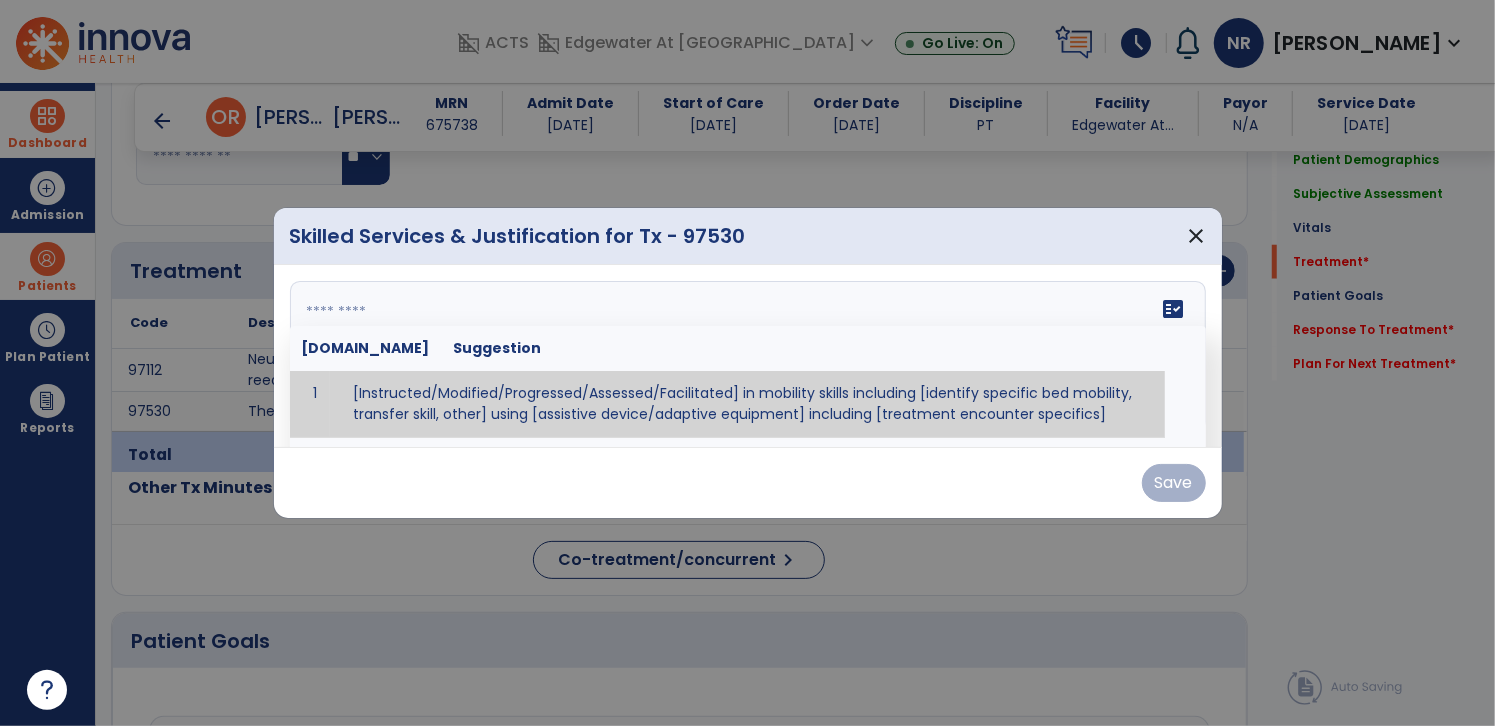 click at bounding box center (746, 356) 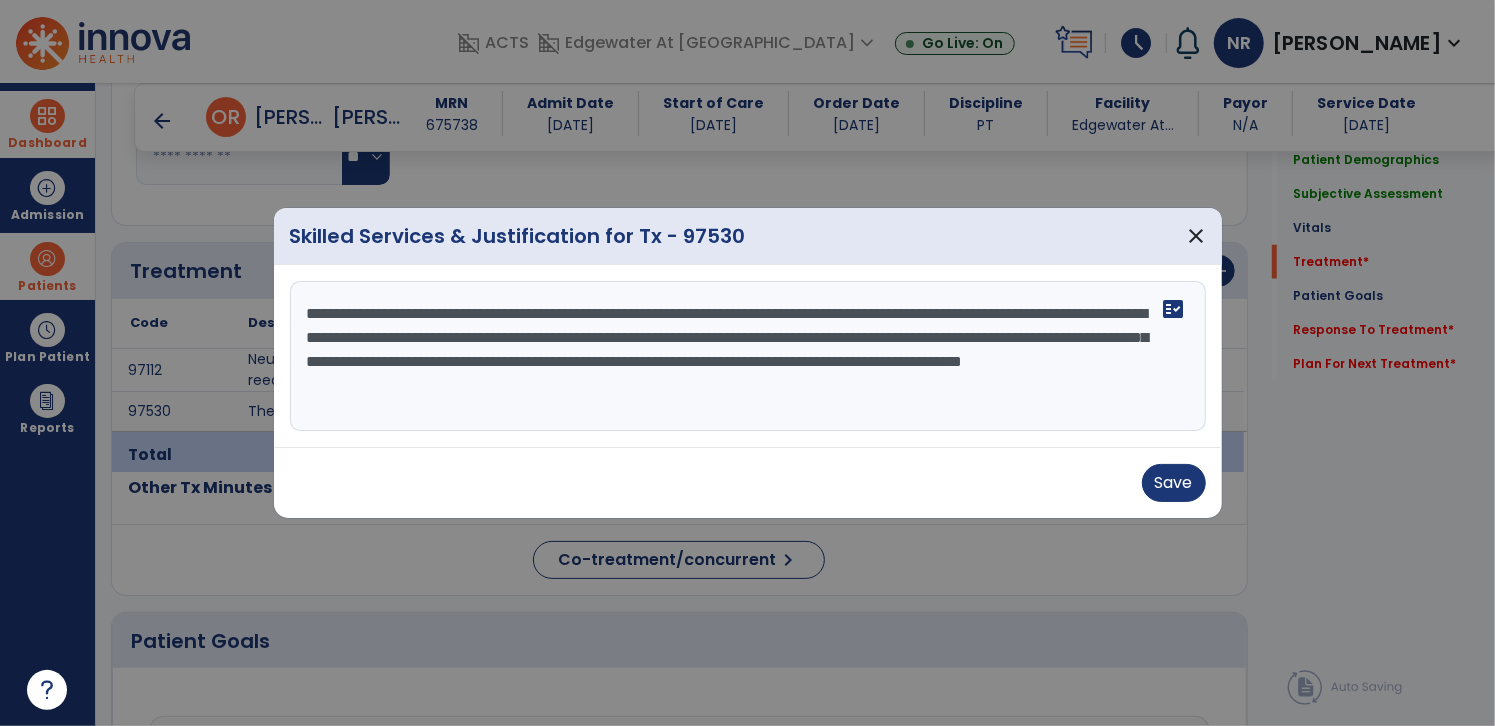 click on "**********" at bounding box center [748, 356] 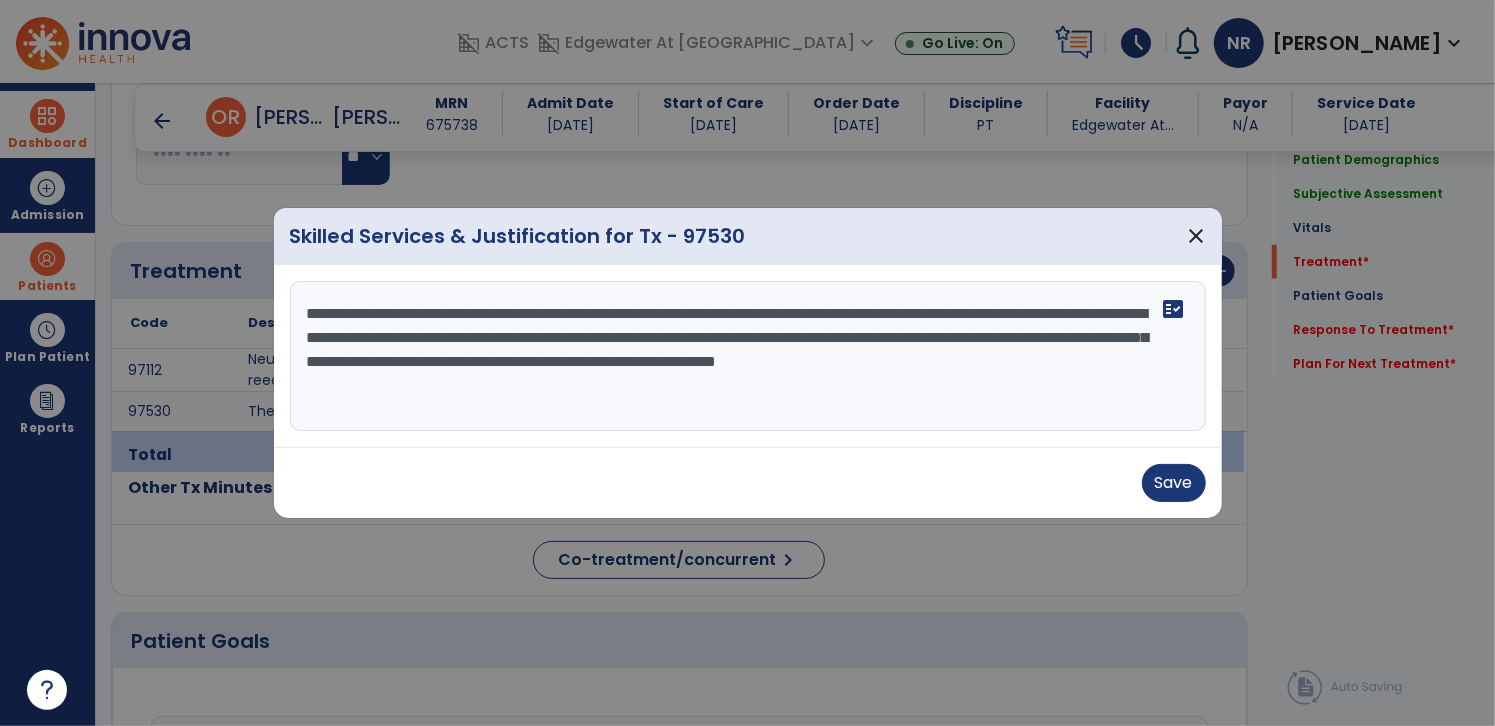 click on "**********" at bounding box center (748, 356) 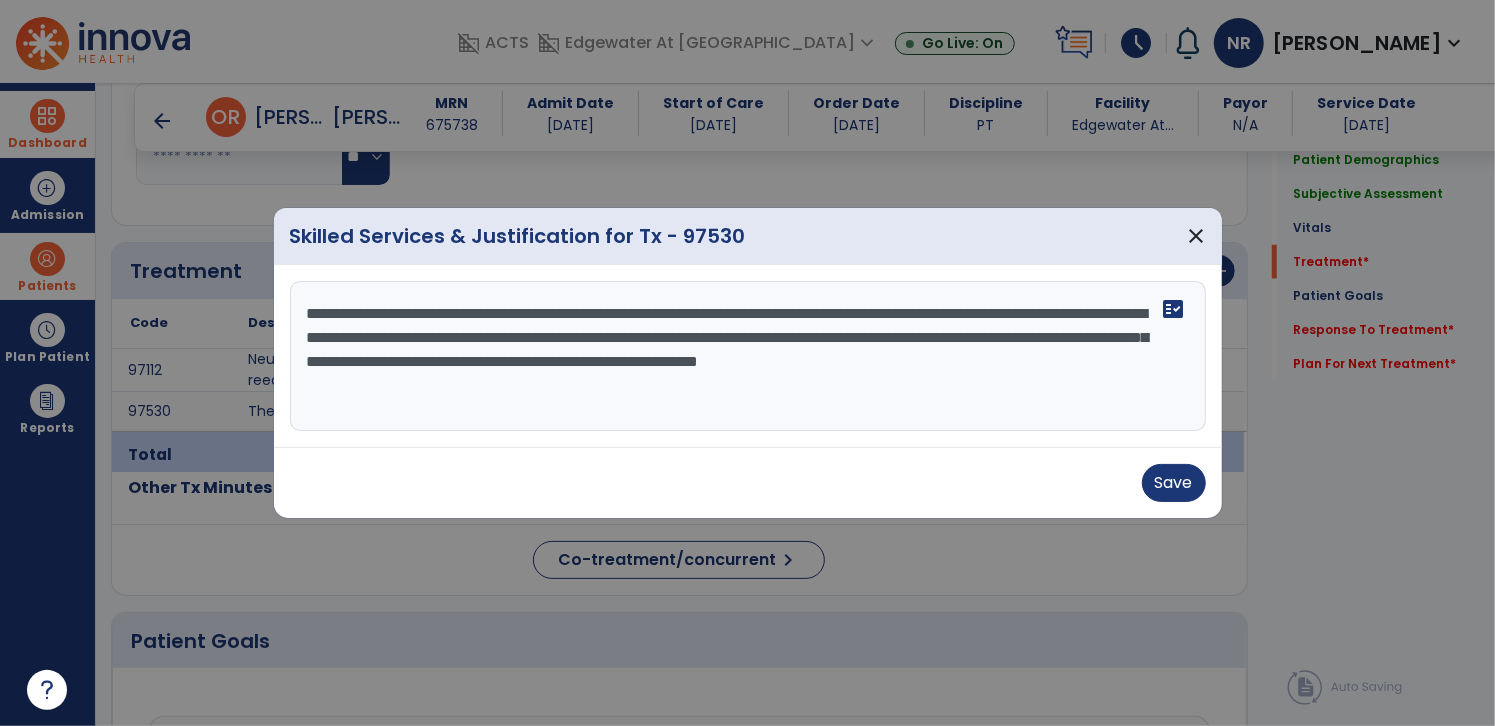 click on "**********" at bounding box center [748, 356] 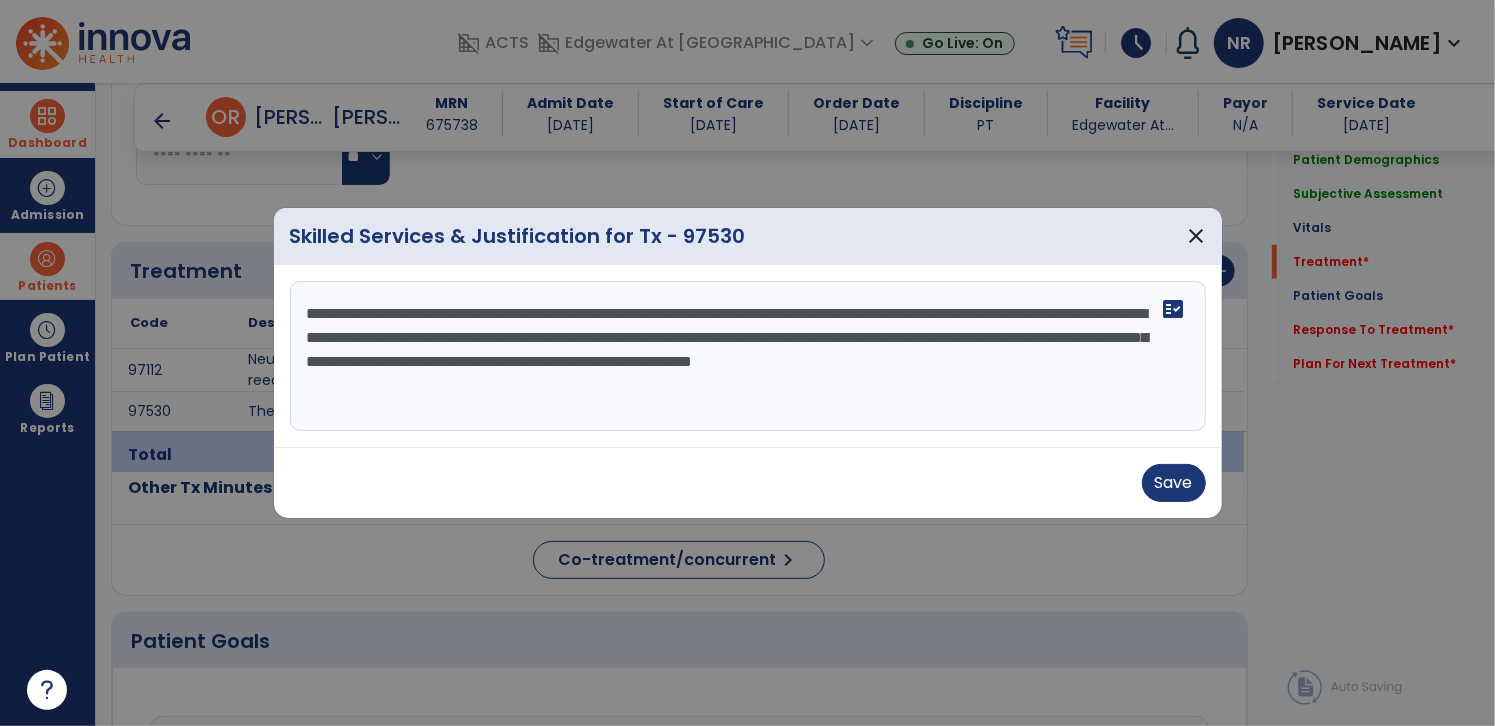 click on "**********" at bounding box center [748, 356] 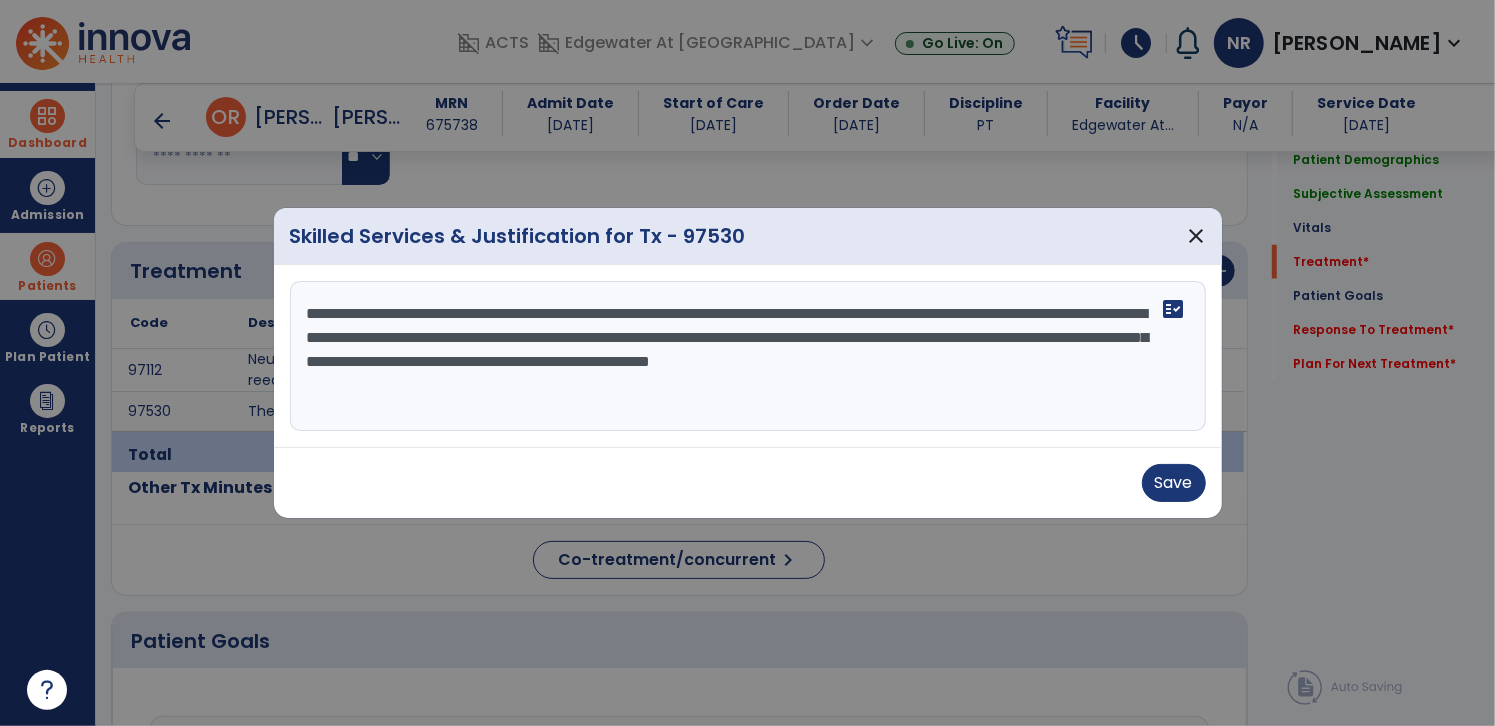 click on "**********" at bounding box center [748, 356] 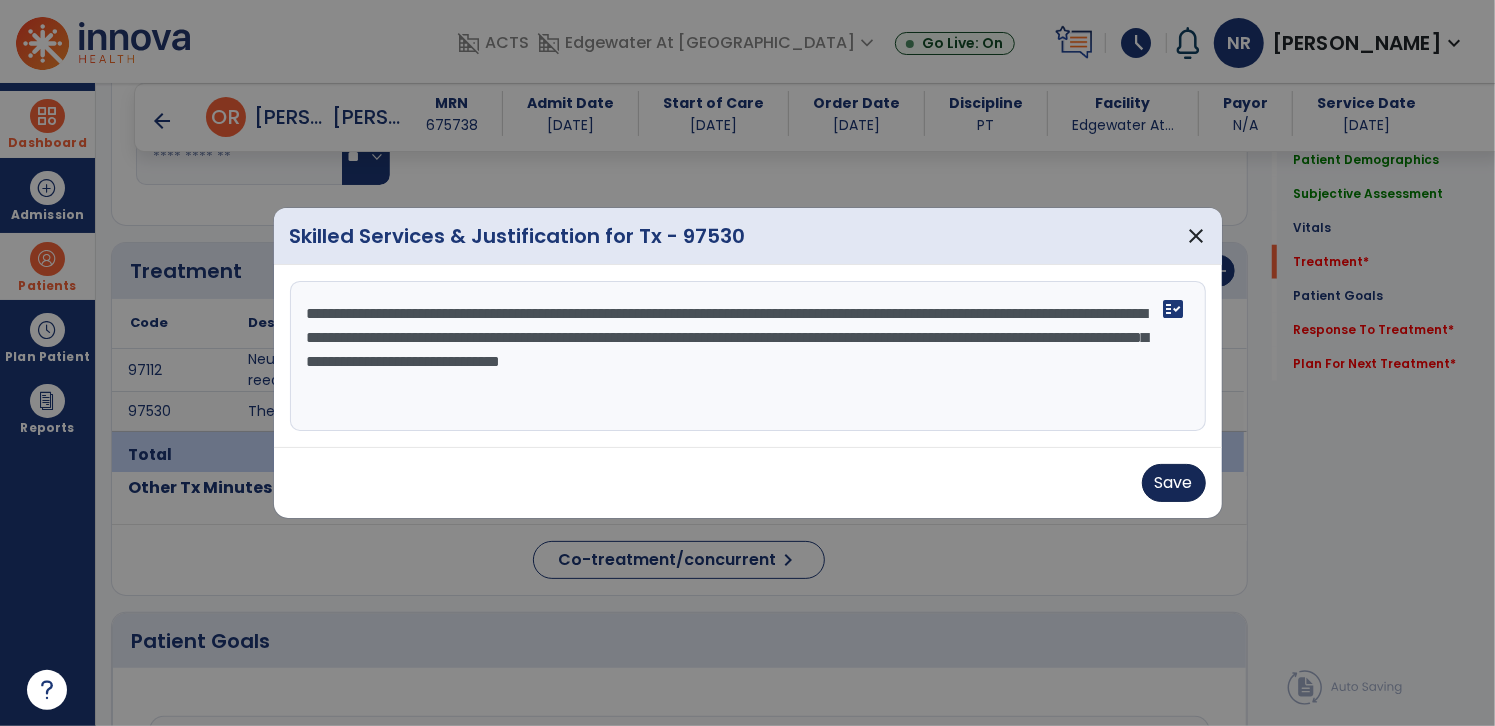 type on "**********" 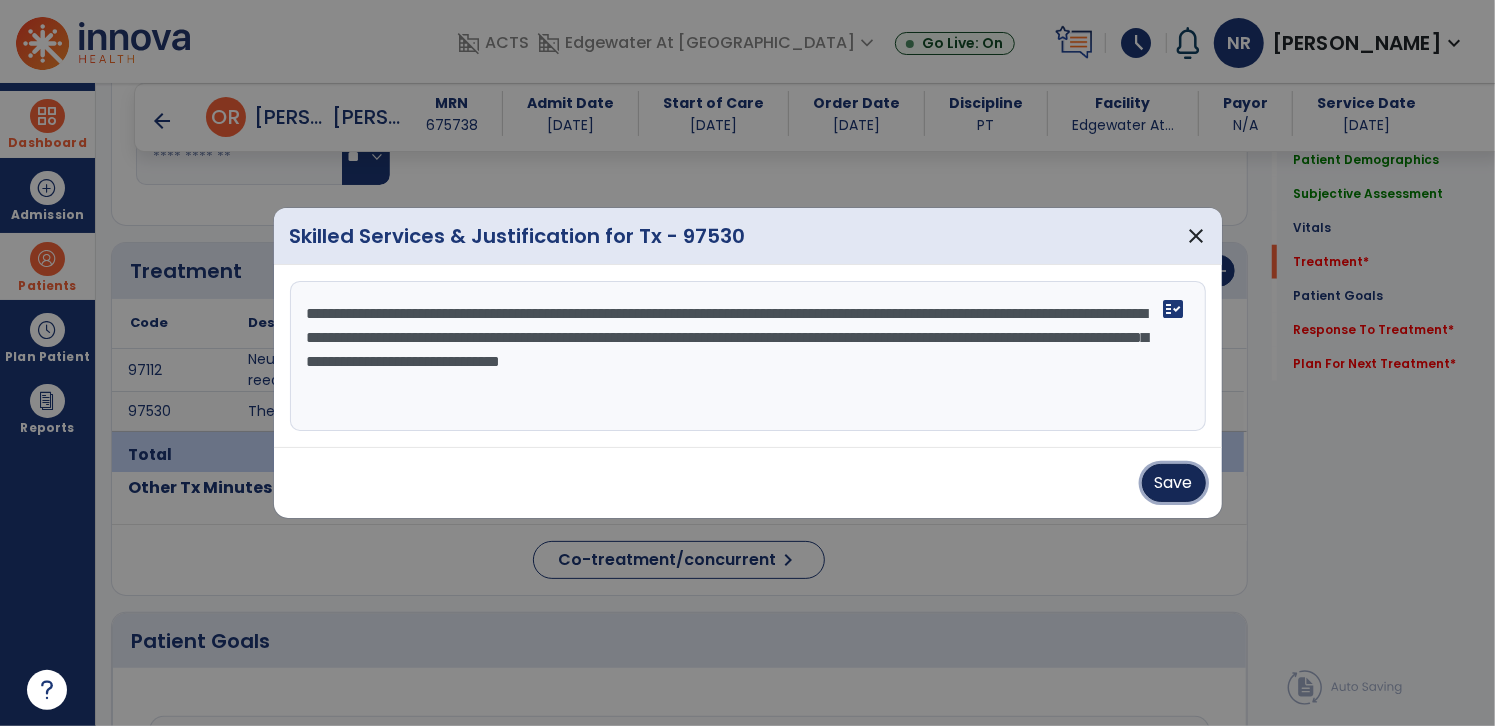 click on "Save" at bounding box center (1174, 483) 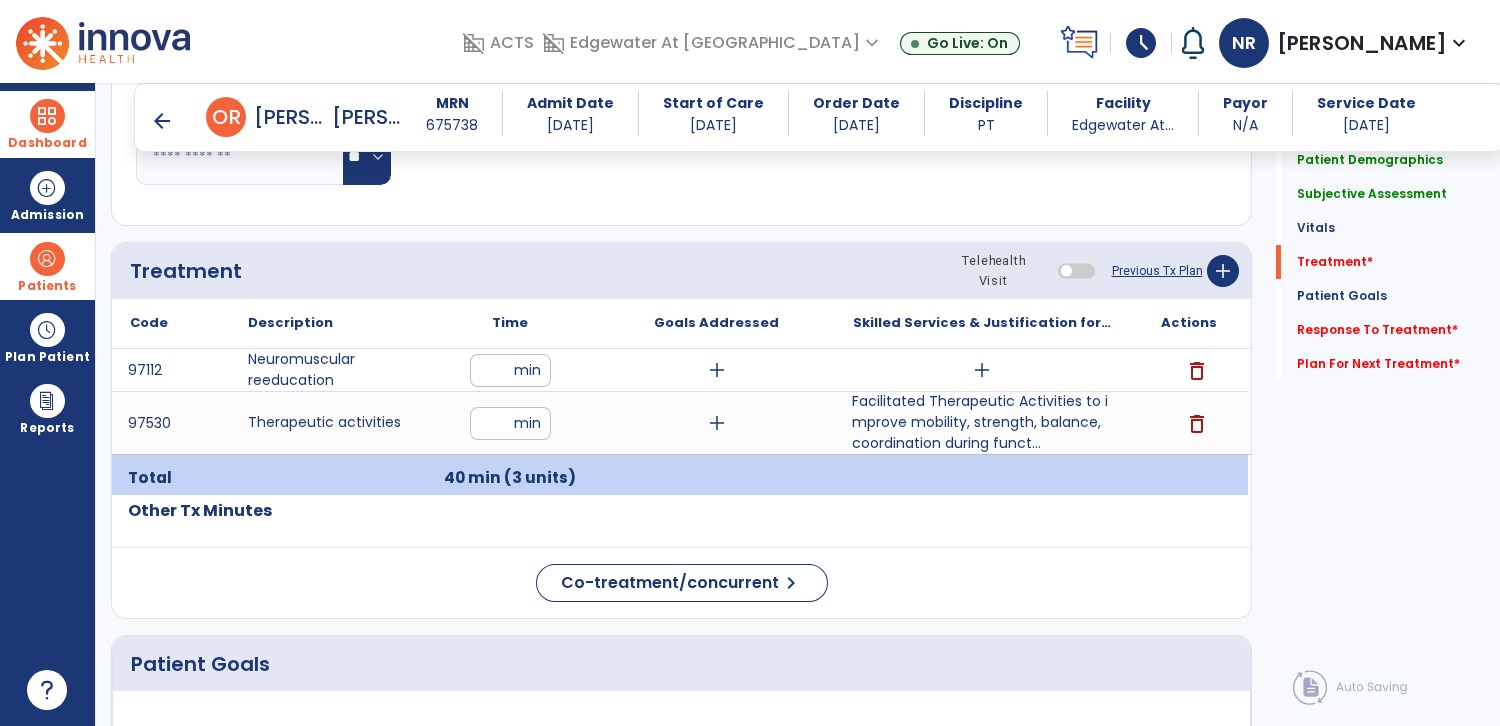 click on "Facilitated Therapeutic Activities to improve mobility, strength, balance, coordination during funct..." at bounding box center [982, 422] 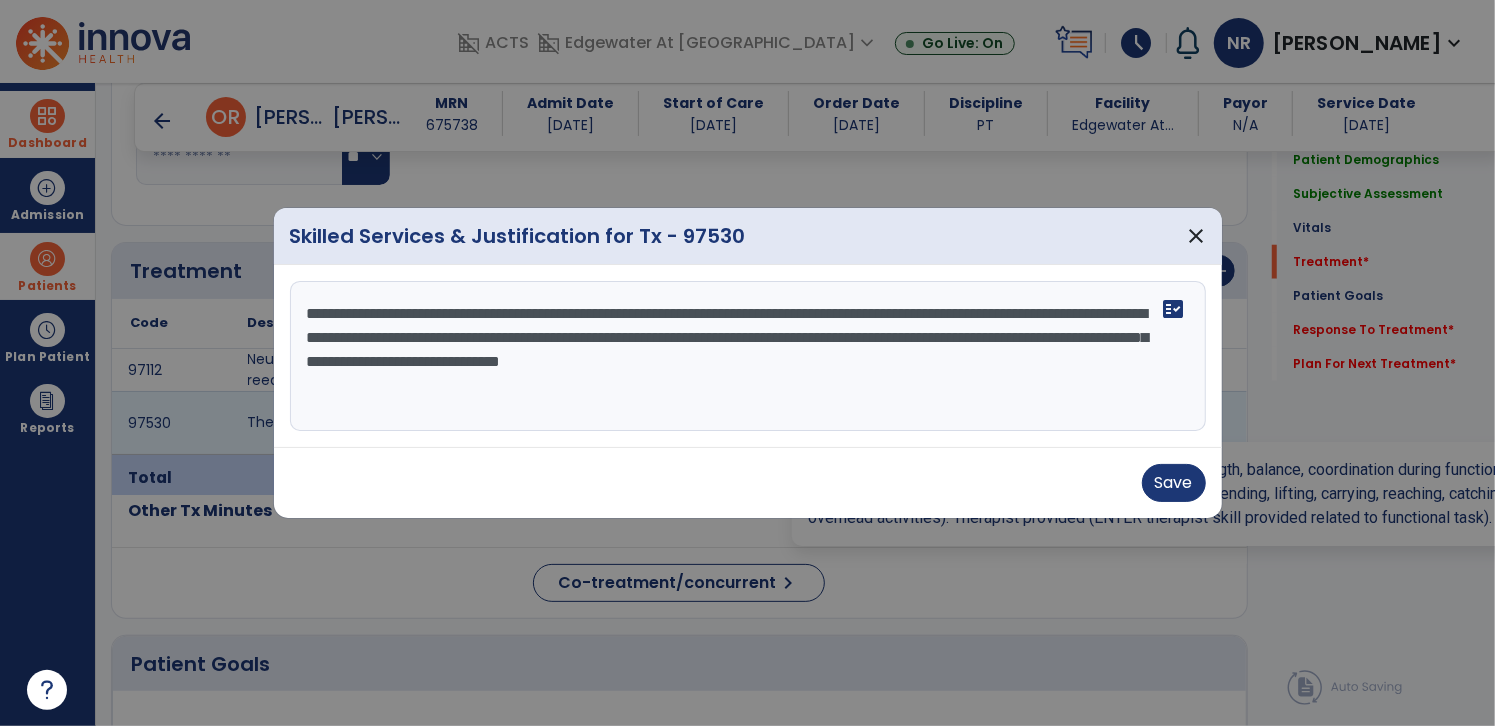 scroll, scrollTop: 1167, scrollLeft: 0, axis: vertical 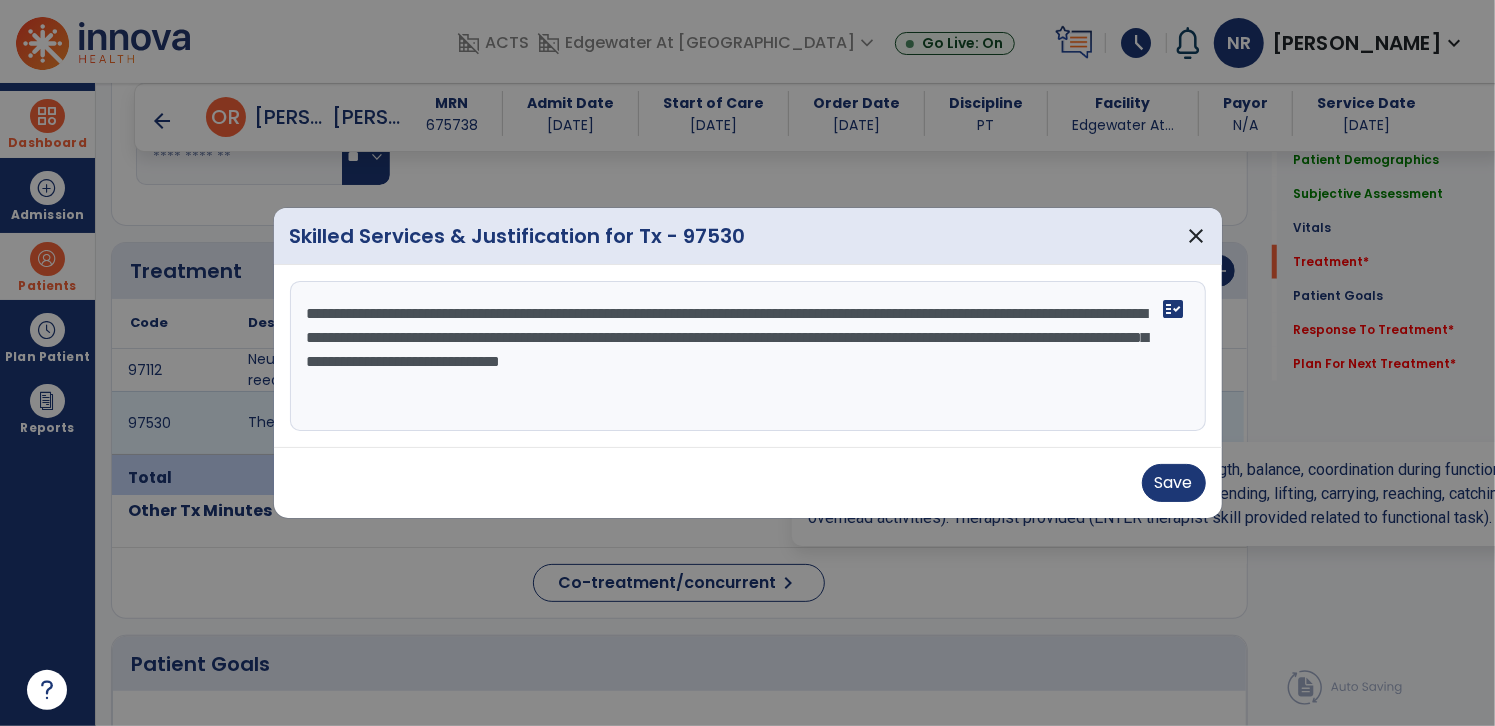 click on "**********" at bounding box center (748, 356) 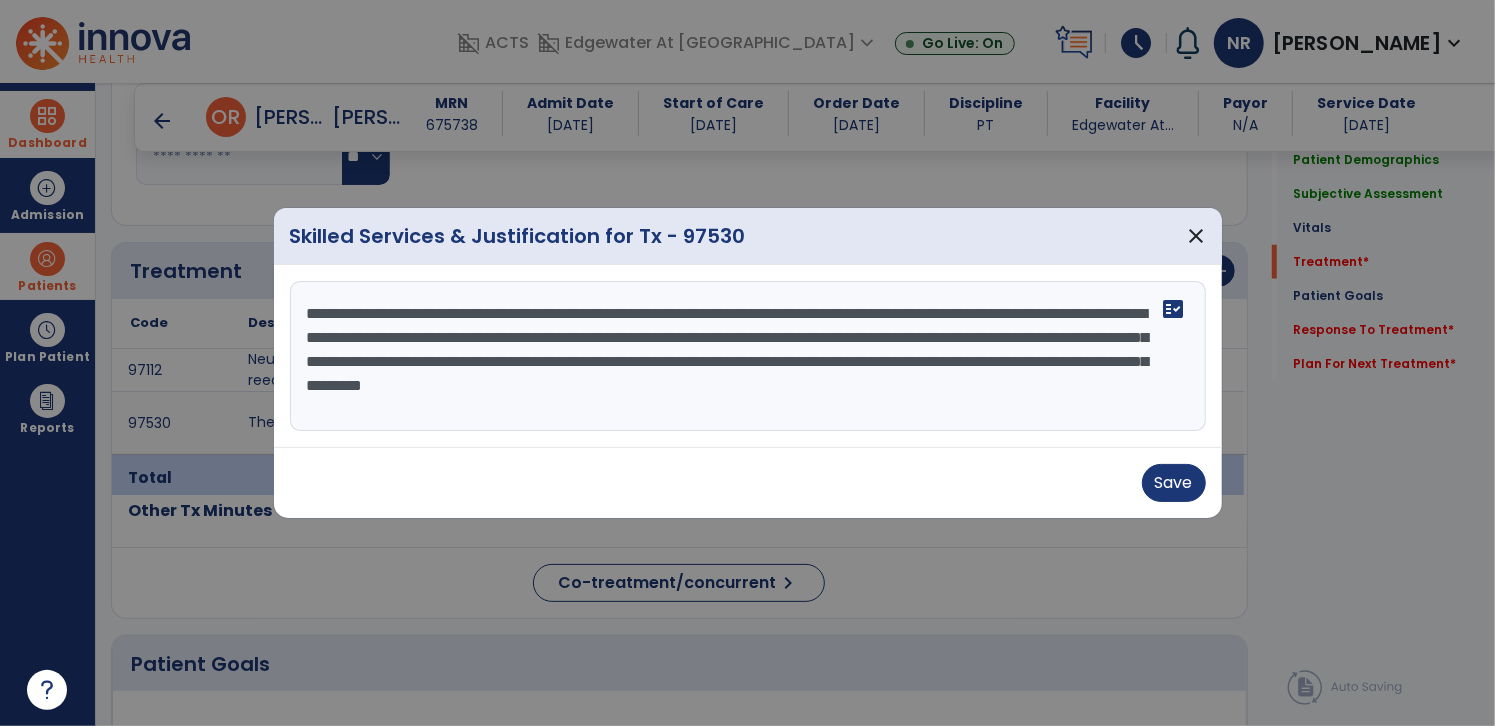 click on "**********" at bounding box center (748, 356) 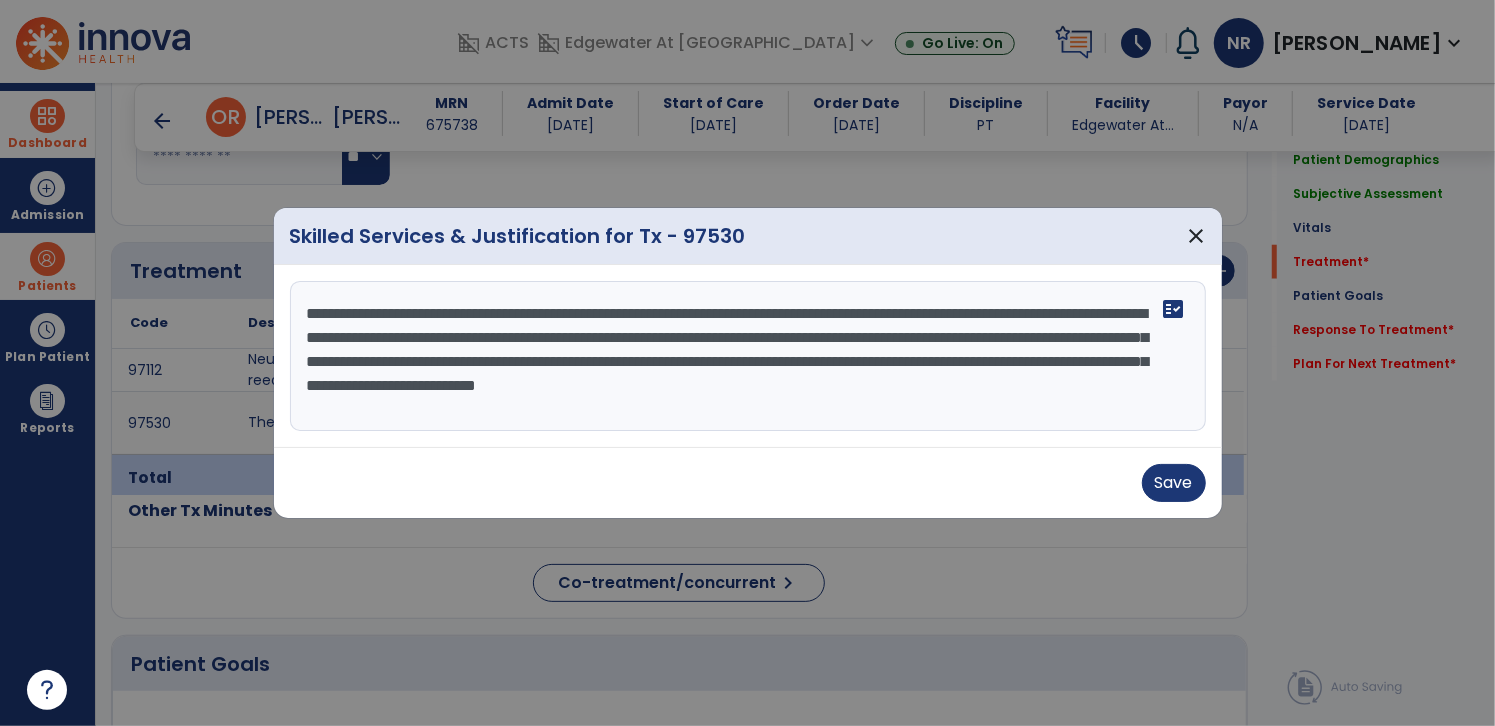 click on "**********" at bounding box center (748, 356) 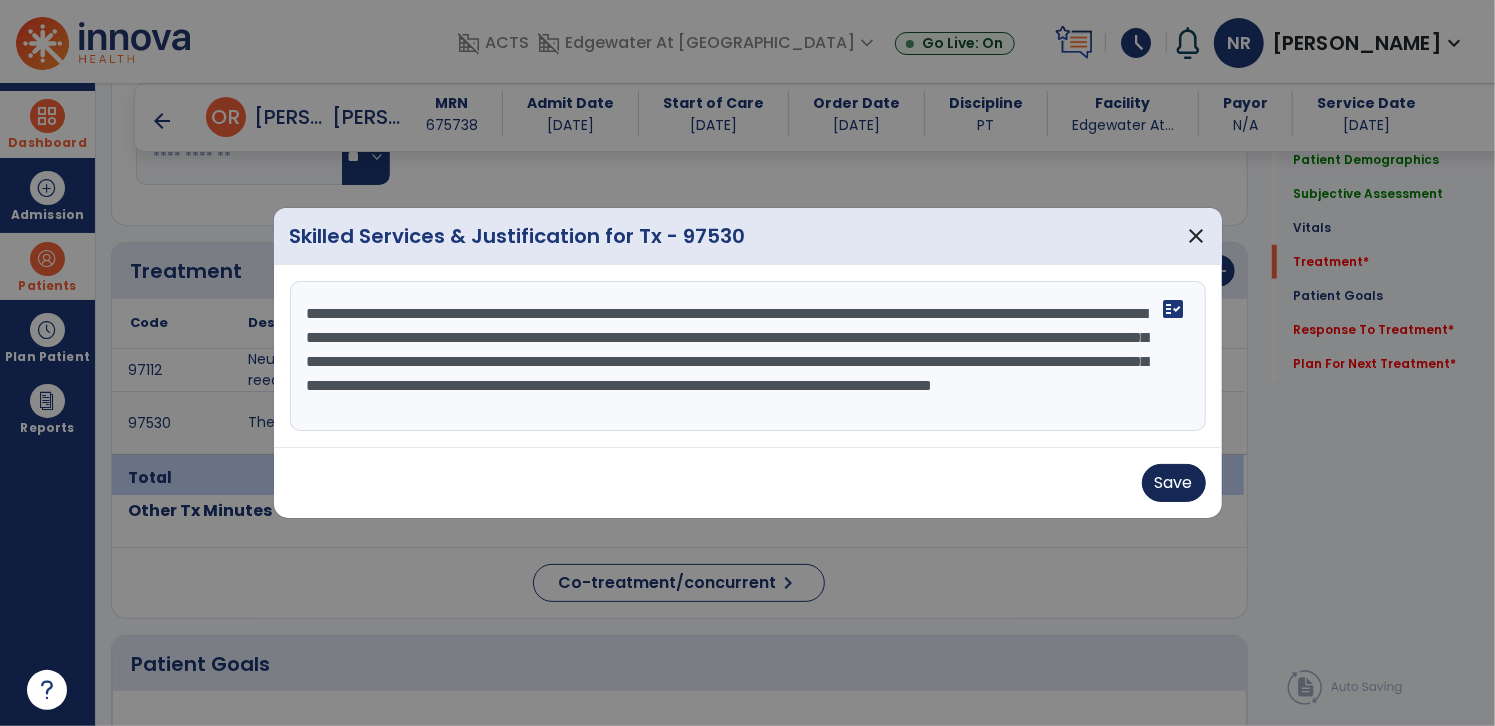 type on "**********" 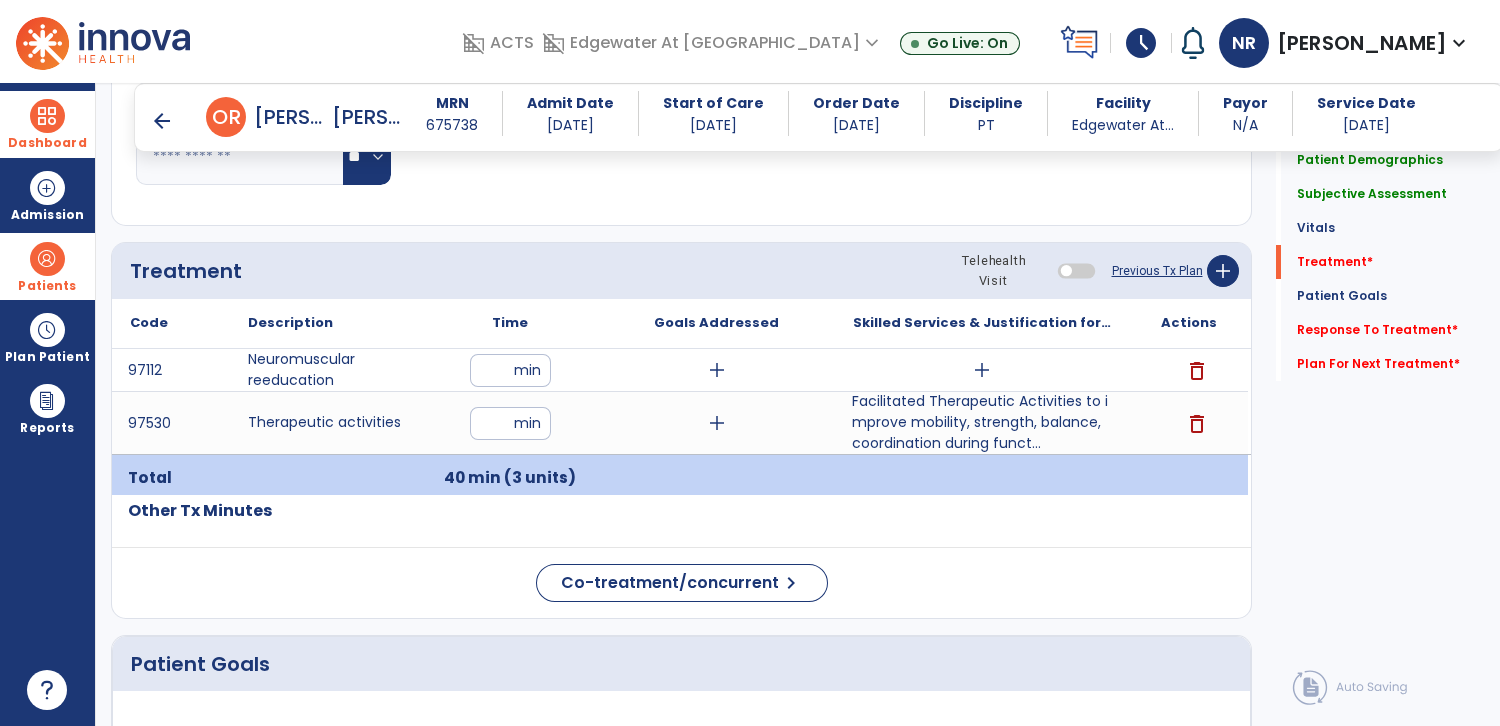 click on "Facilitated Therapeutic Activities to improve mobility, strength, balance, coordination during funct..." at bounding box center [982, 422] 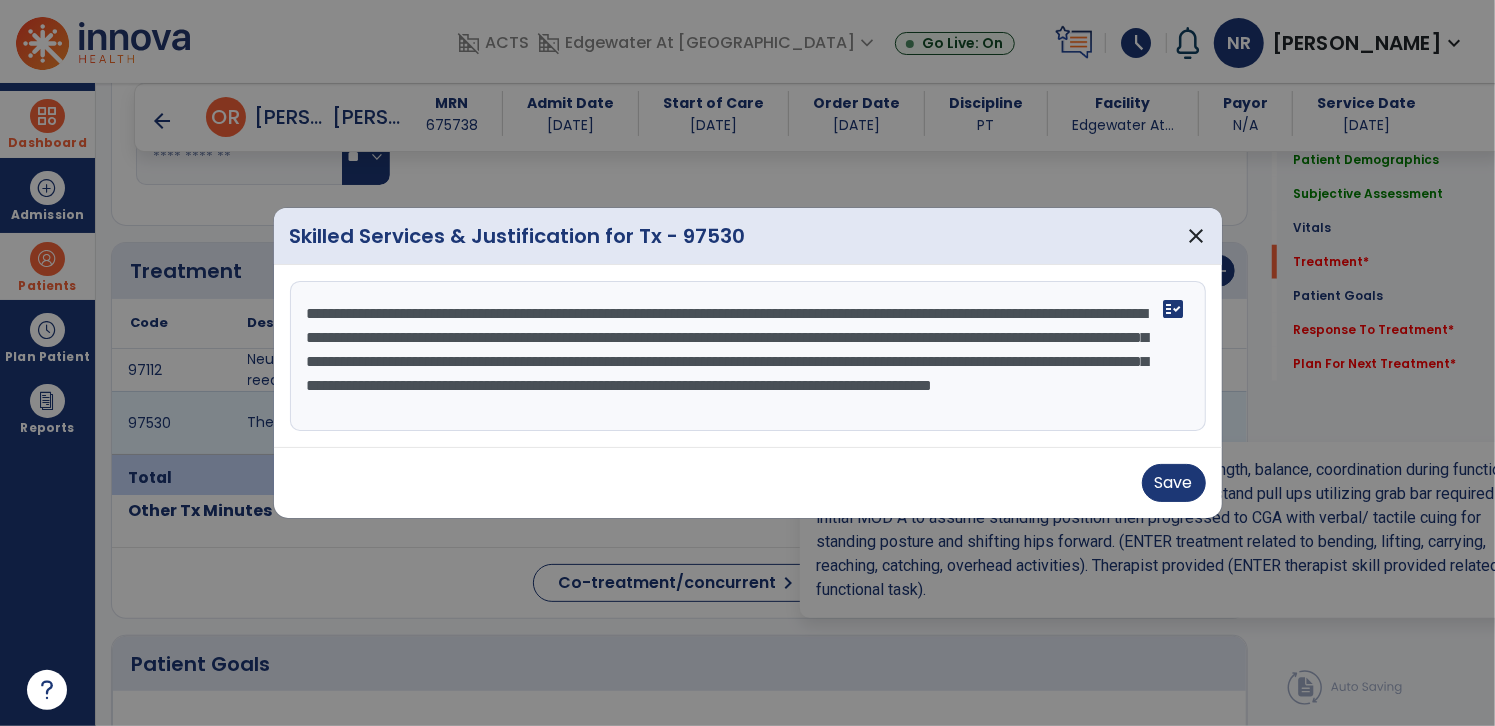 scroll, scrollTop: 1167, scrollLeft: 0, axis: vertical 